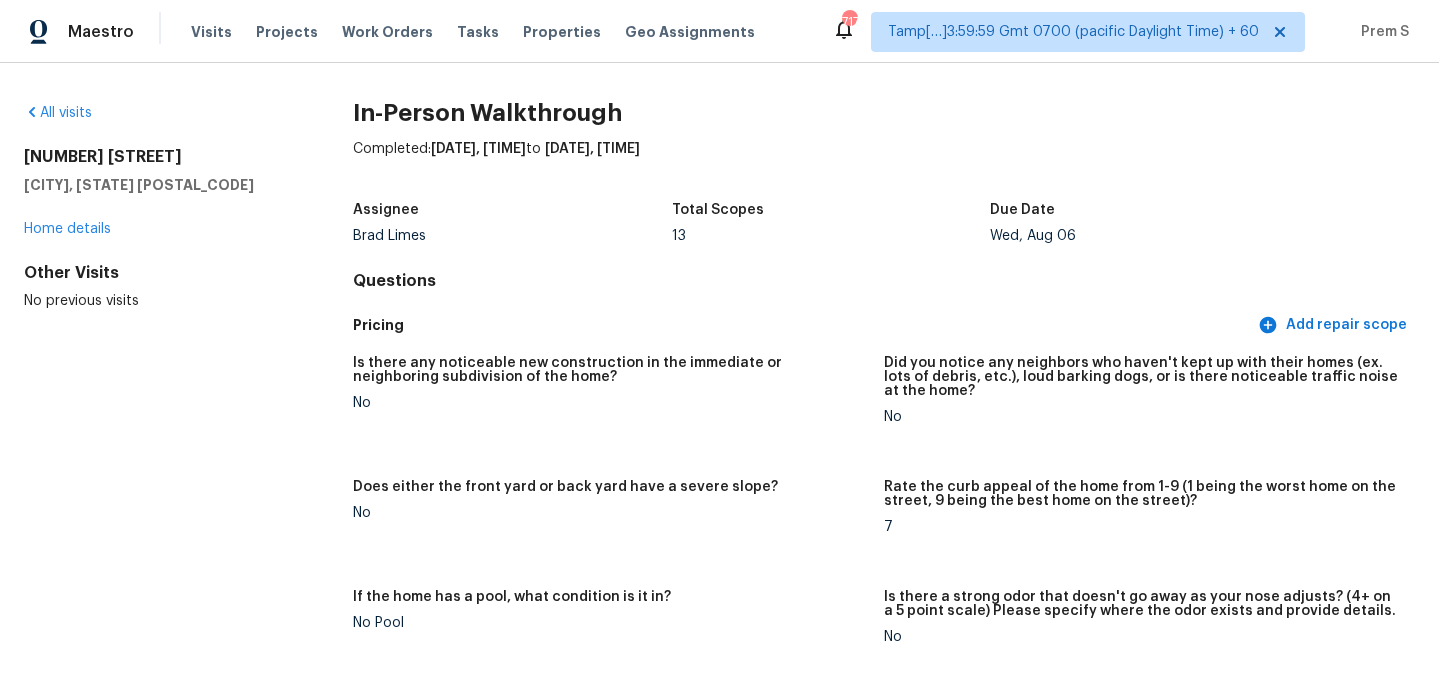 scroll, scrollTop: 0, scrollLeft: 0, axis: both 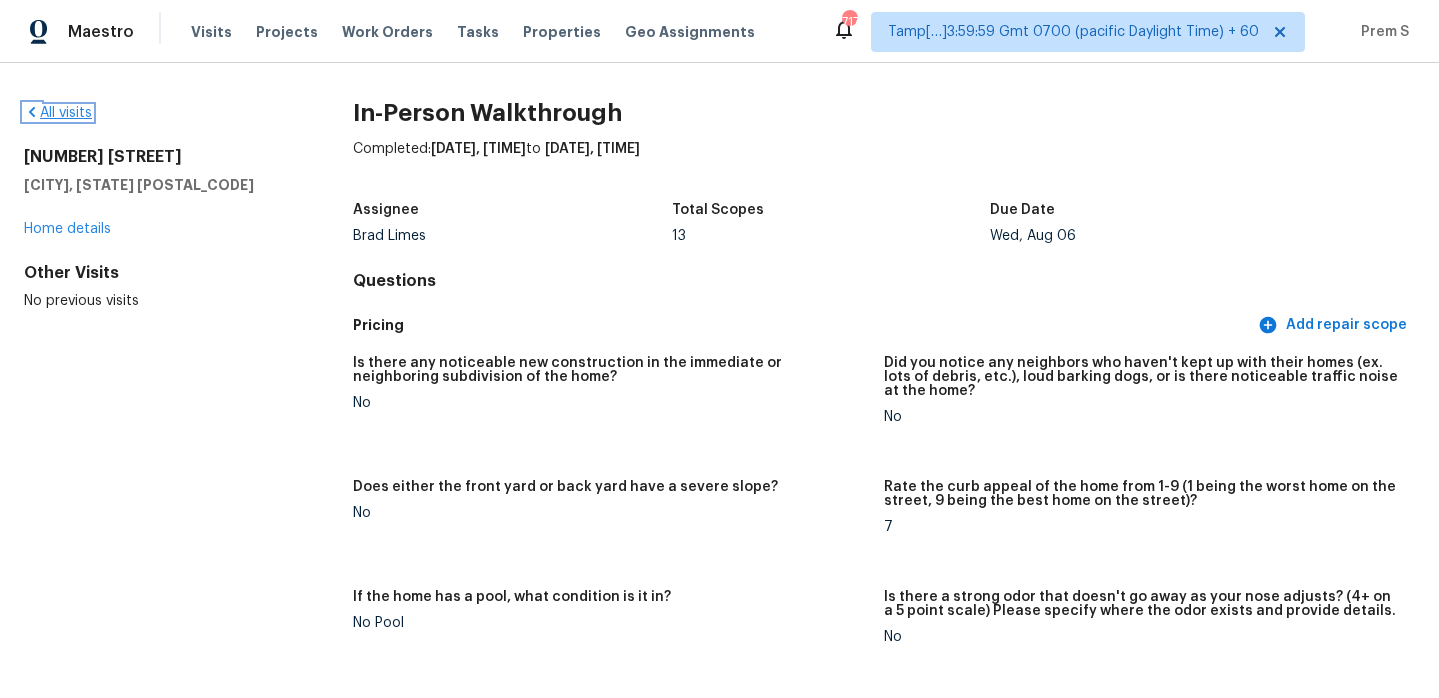 click on "All visits" at bounding box center [58, 113] 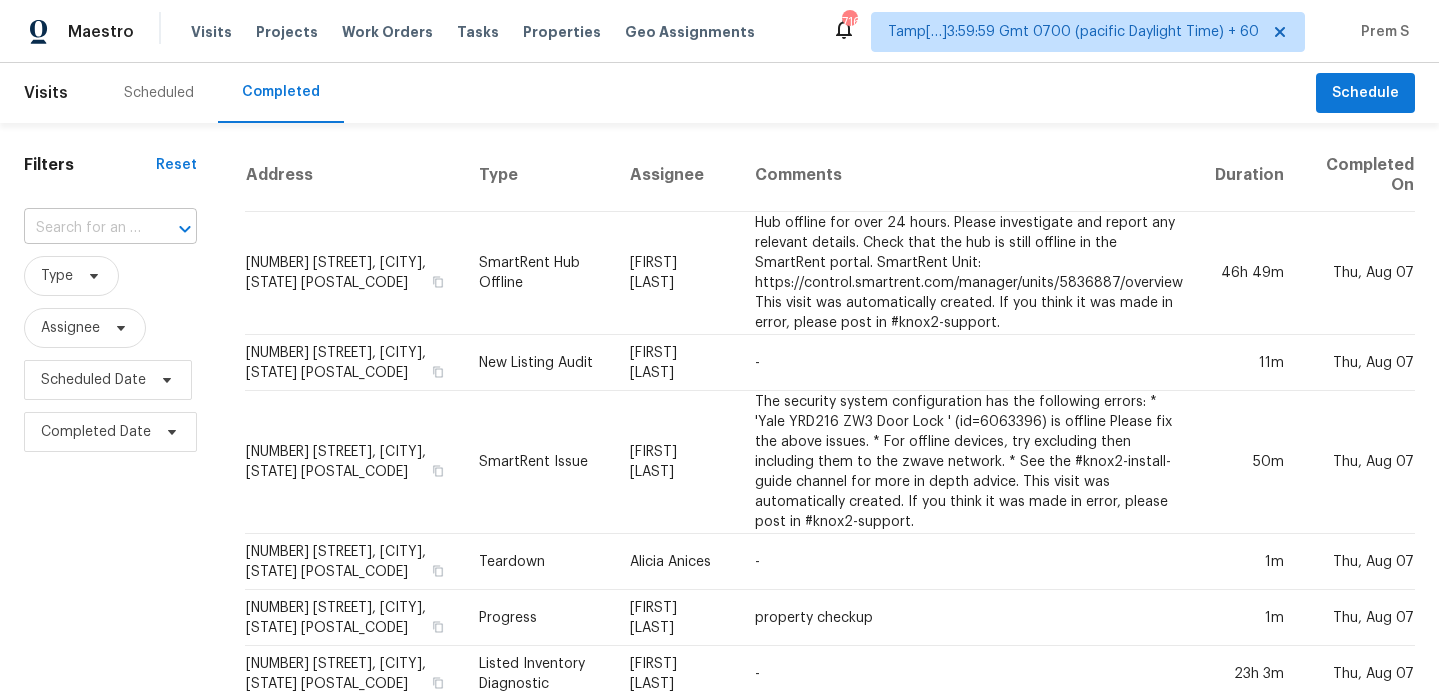 click at bounding box center [82, 228] 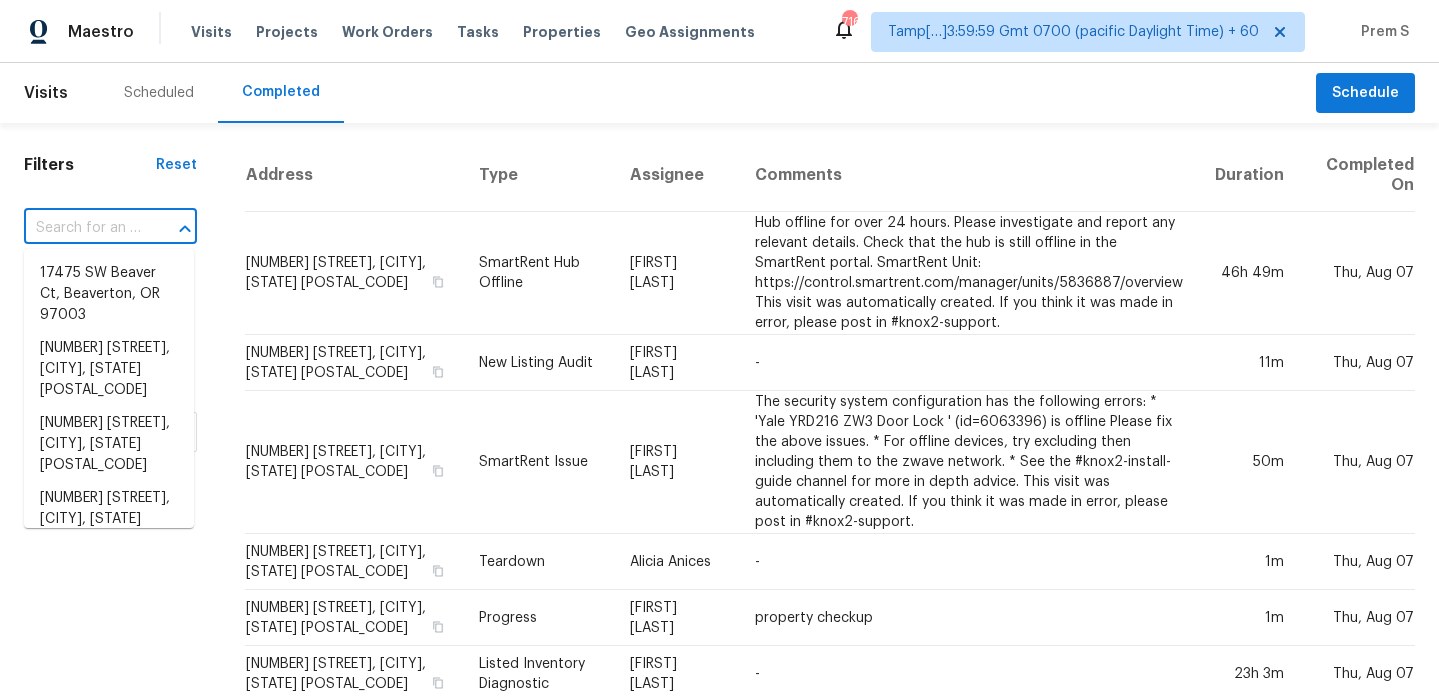 paste on "[NUMBER] [STREET], [CITY], [STATE] [POSTAL_CODE]" 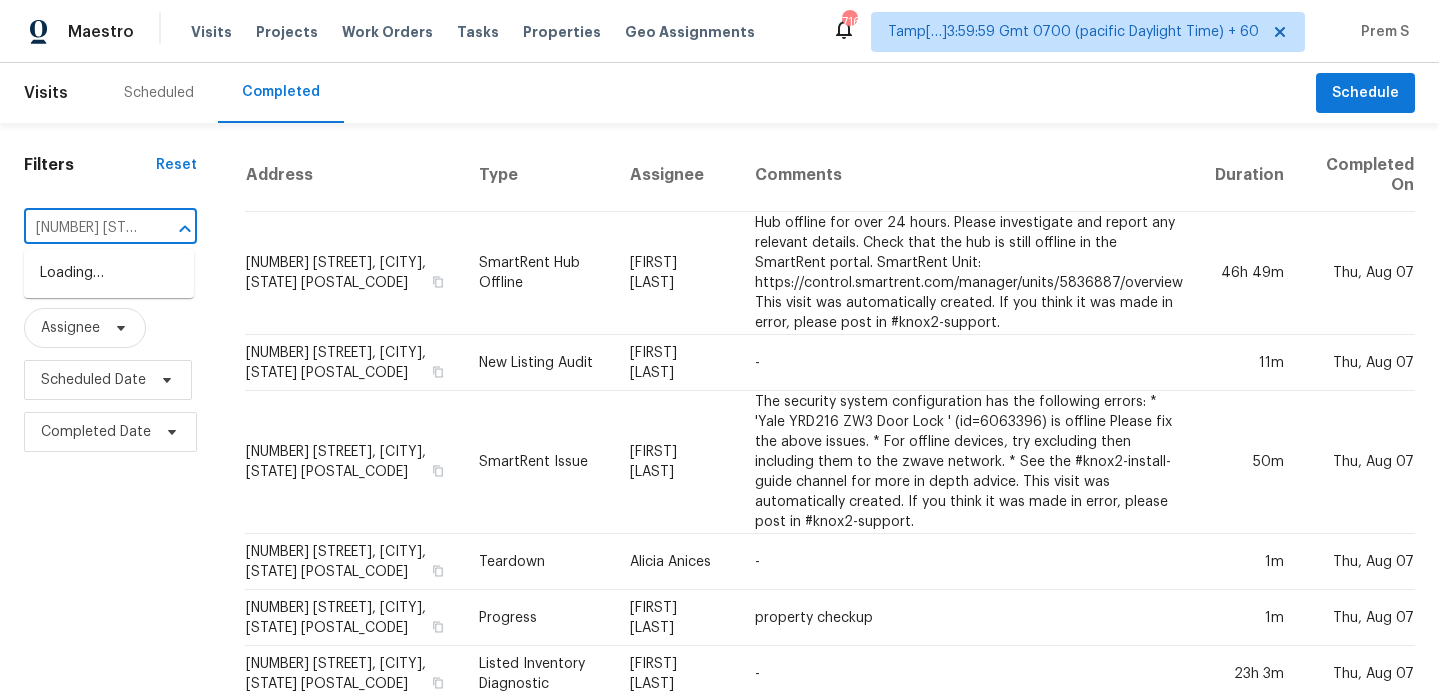 scroll, scrollTop: 0, scrollLeft: 171, axis: horizontal 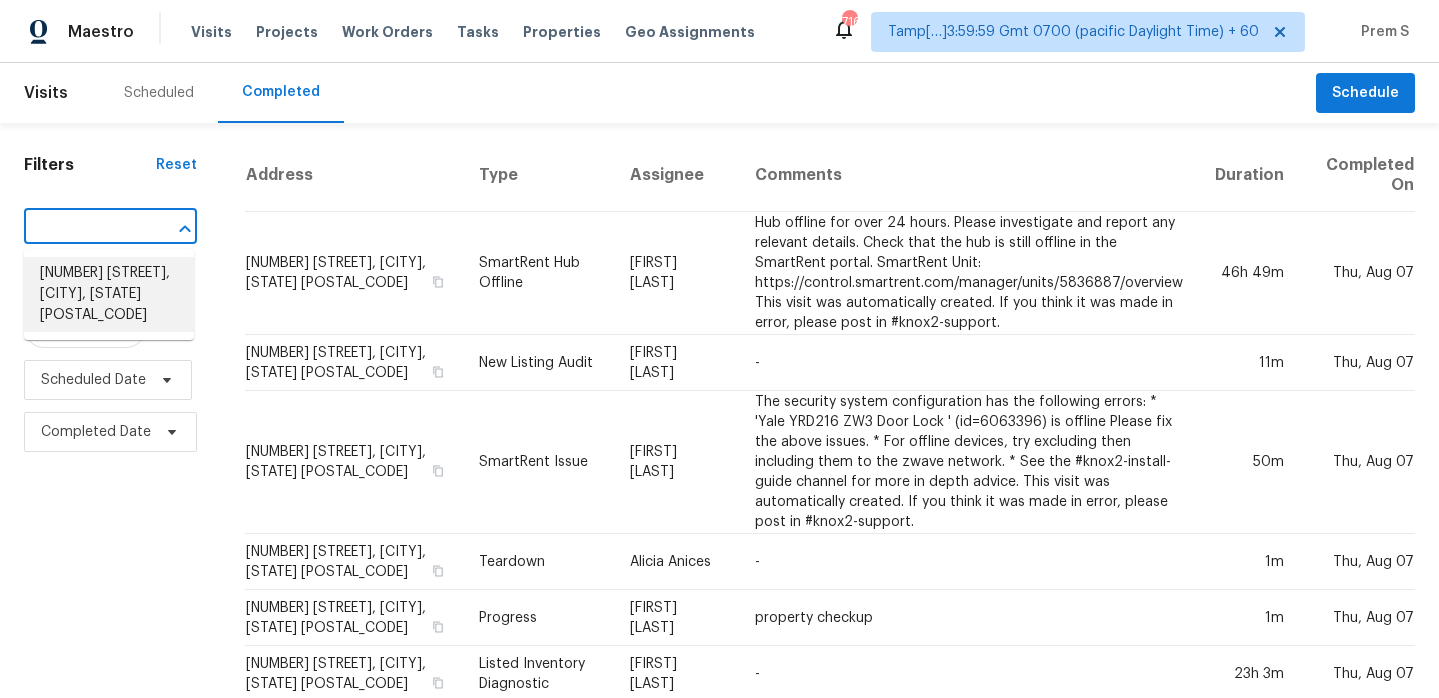 click on "[NUMBER] [STREET], [CITY], [STATE] [POSTAL_CODE]" at bounding box center [109, 294] 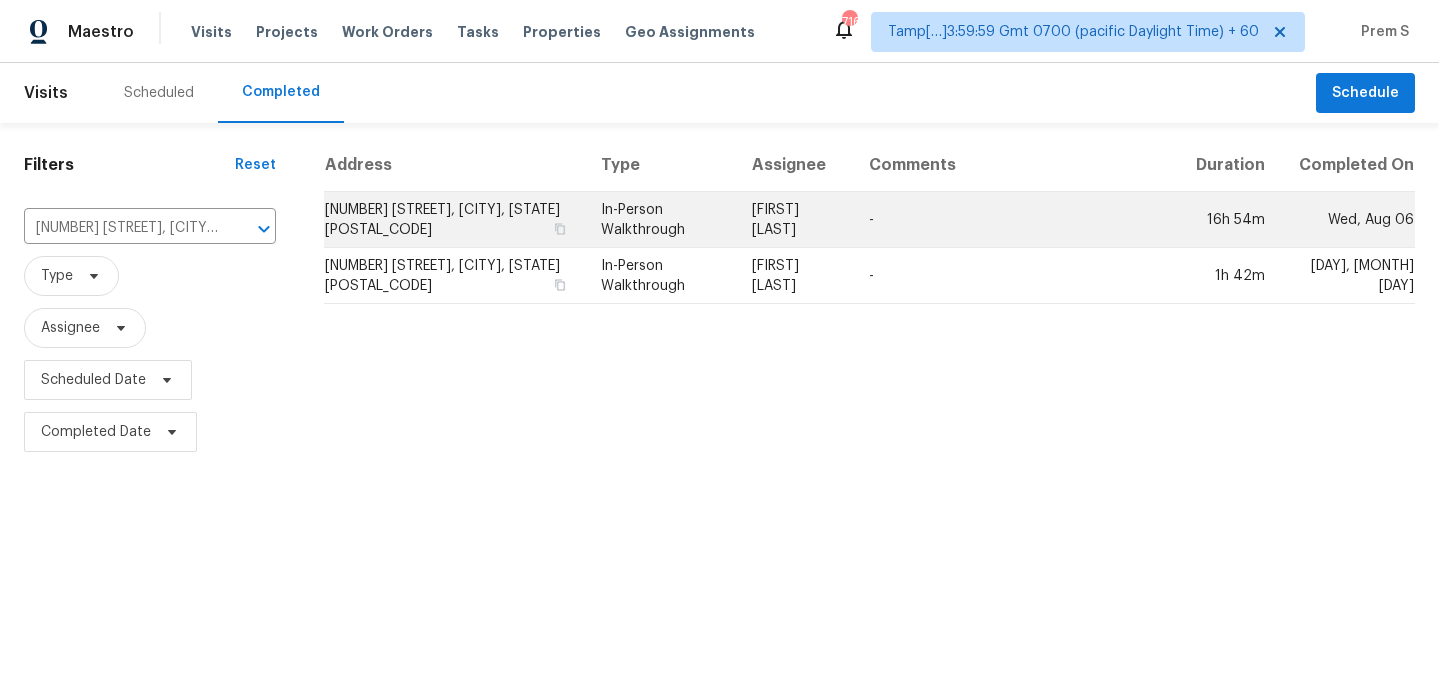 click on "[NUMBER] [STREET], [CITY], [STATE] [POSTAL_CODE]" at bounding box center (454, 220) 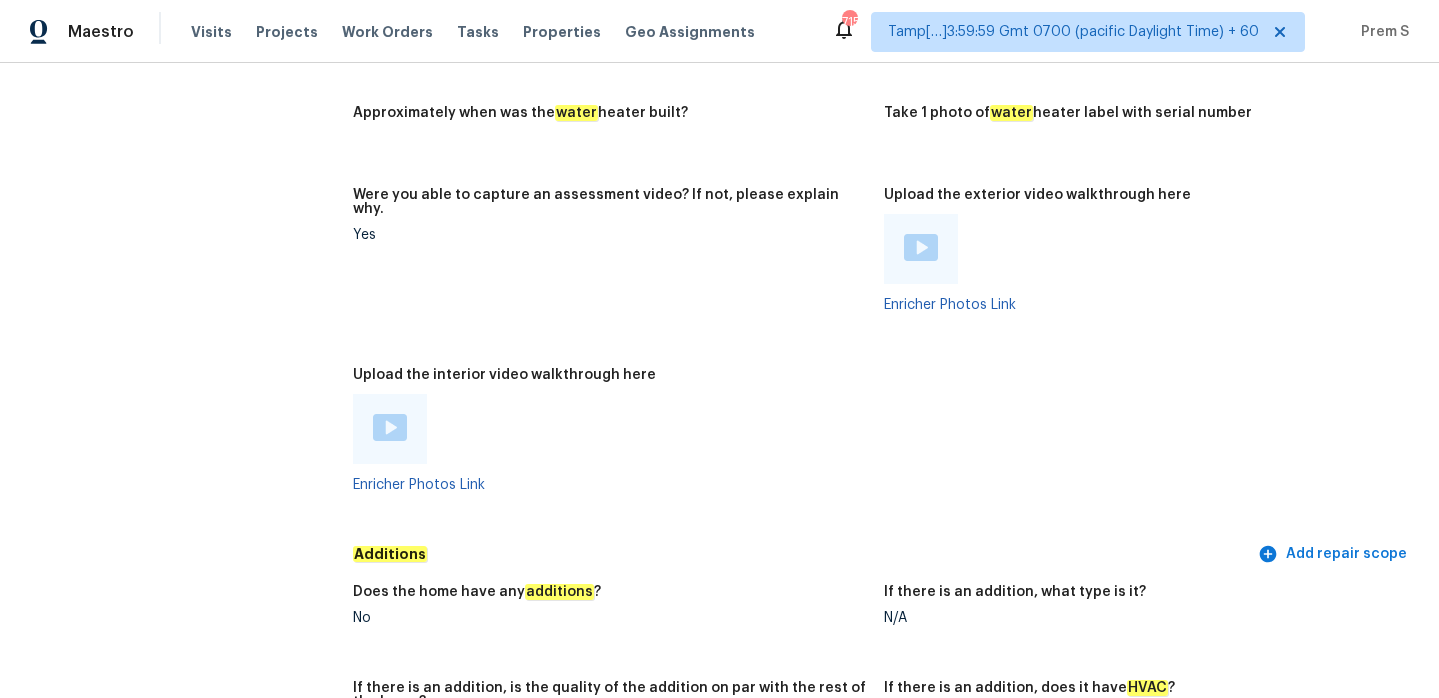 scroll, scrollTop: 4163, scrollLeft: 0, axis: vertical 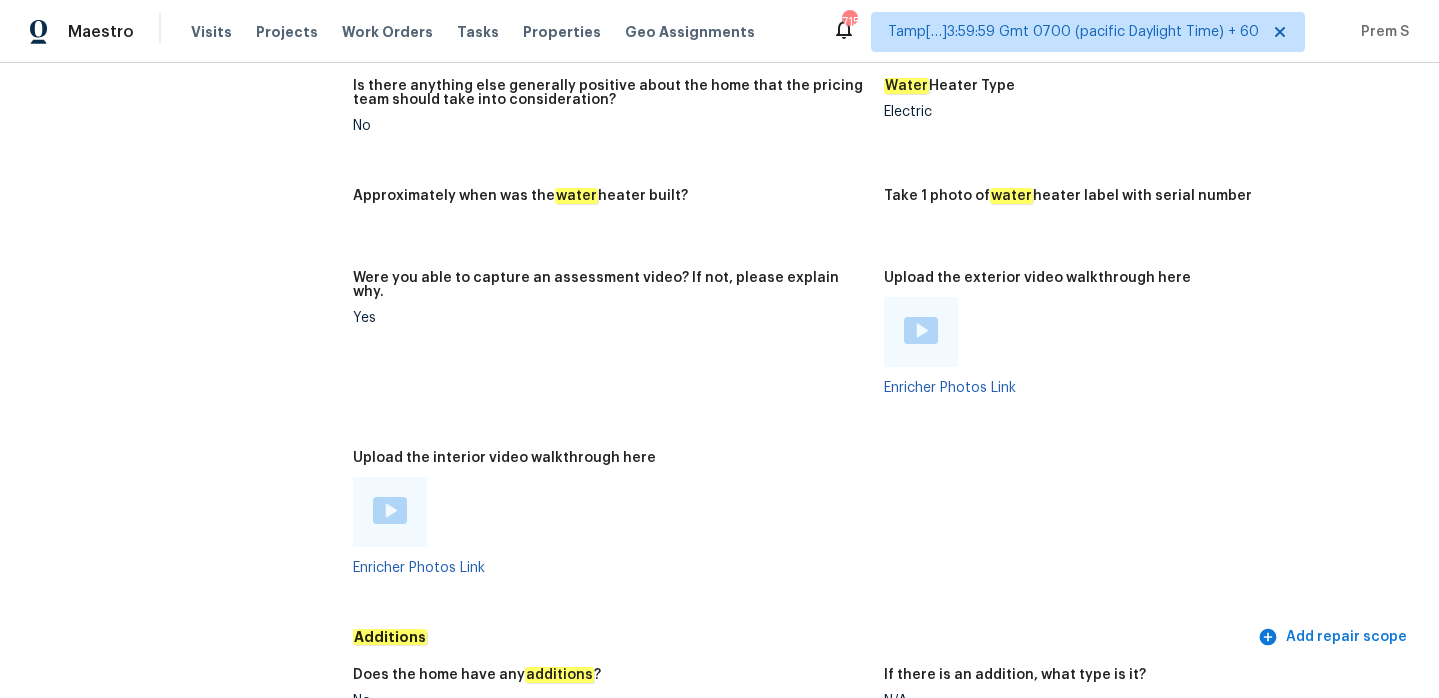 click at bounding box center (390, 510) 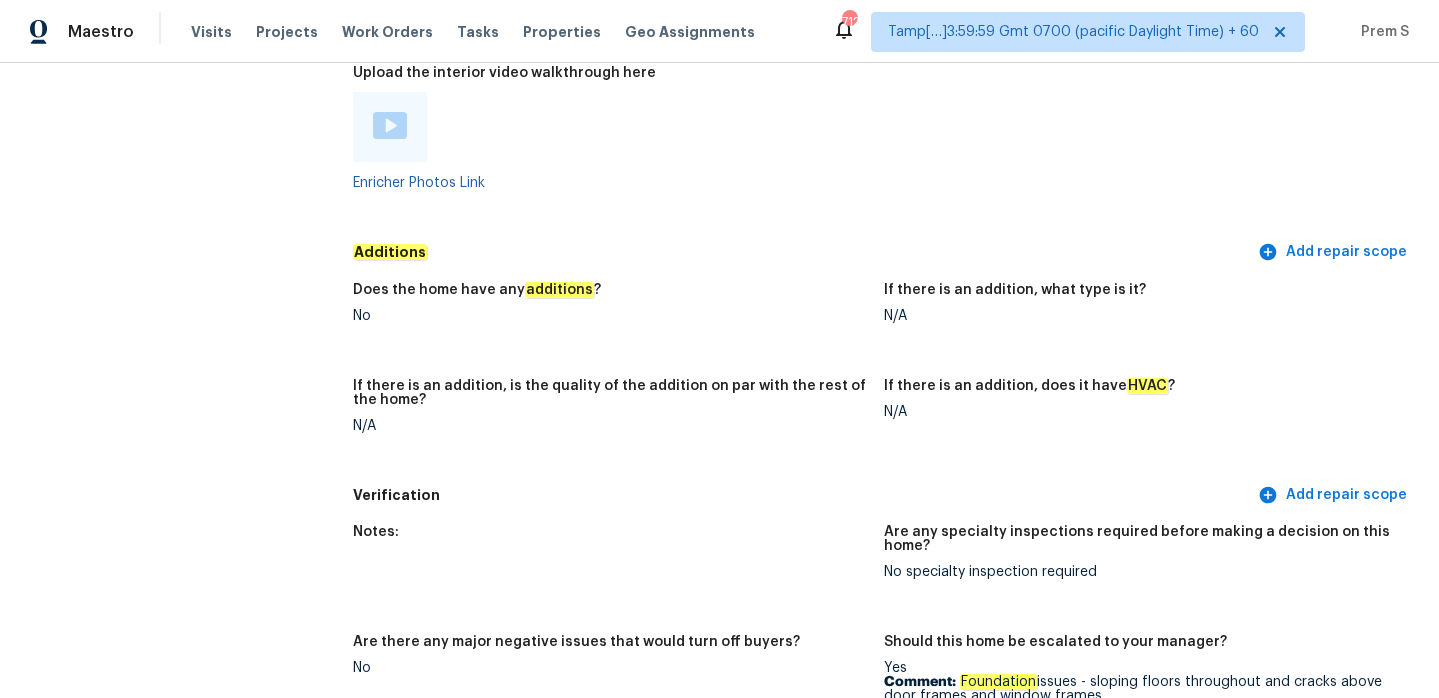 scroll, scrollTop: 4711, scrollLeft: 0, axis: vertical 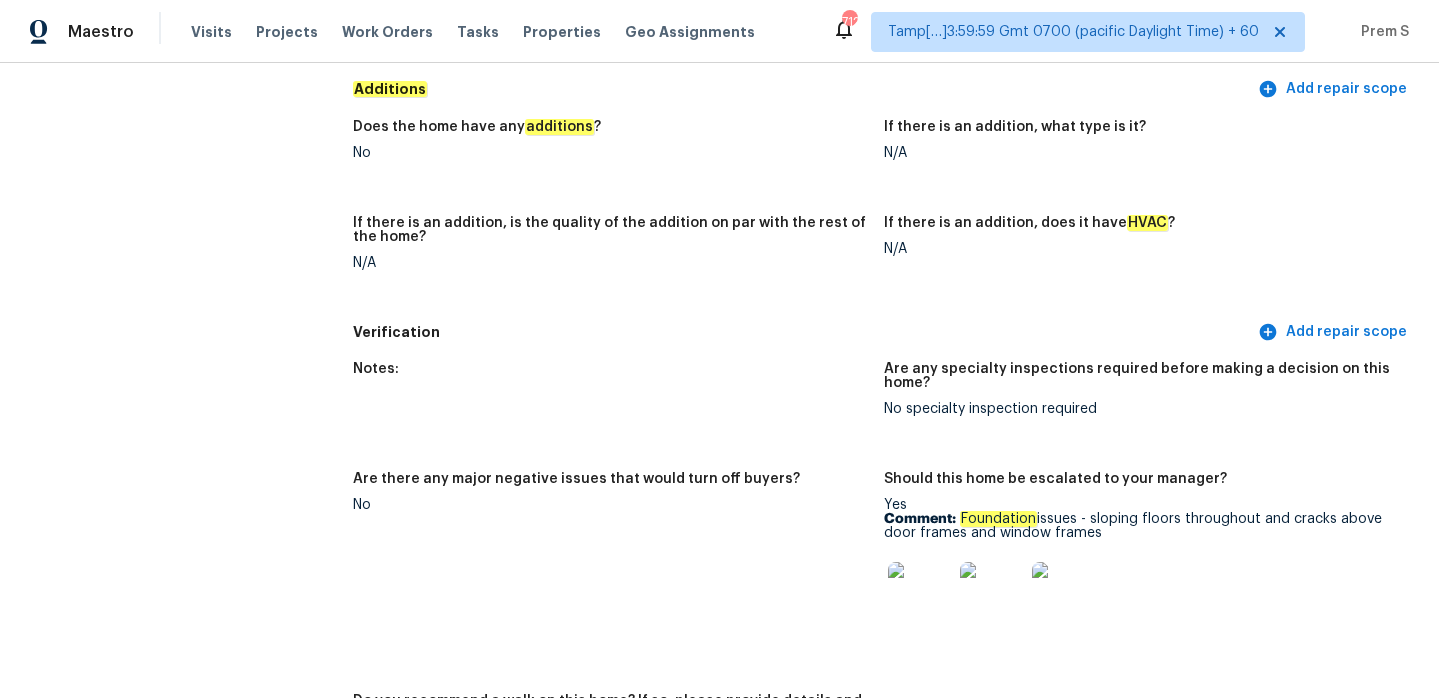drag, startPoint x: 959, startPoint y: 483, endPoint x: 1163, endPoint y: 505, distance: 205.18285 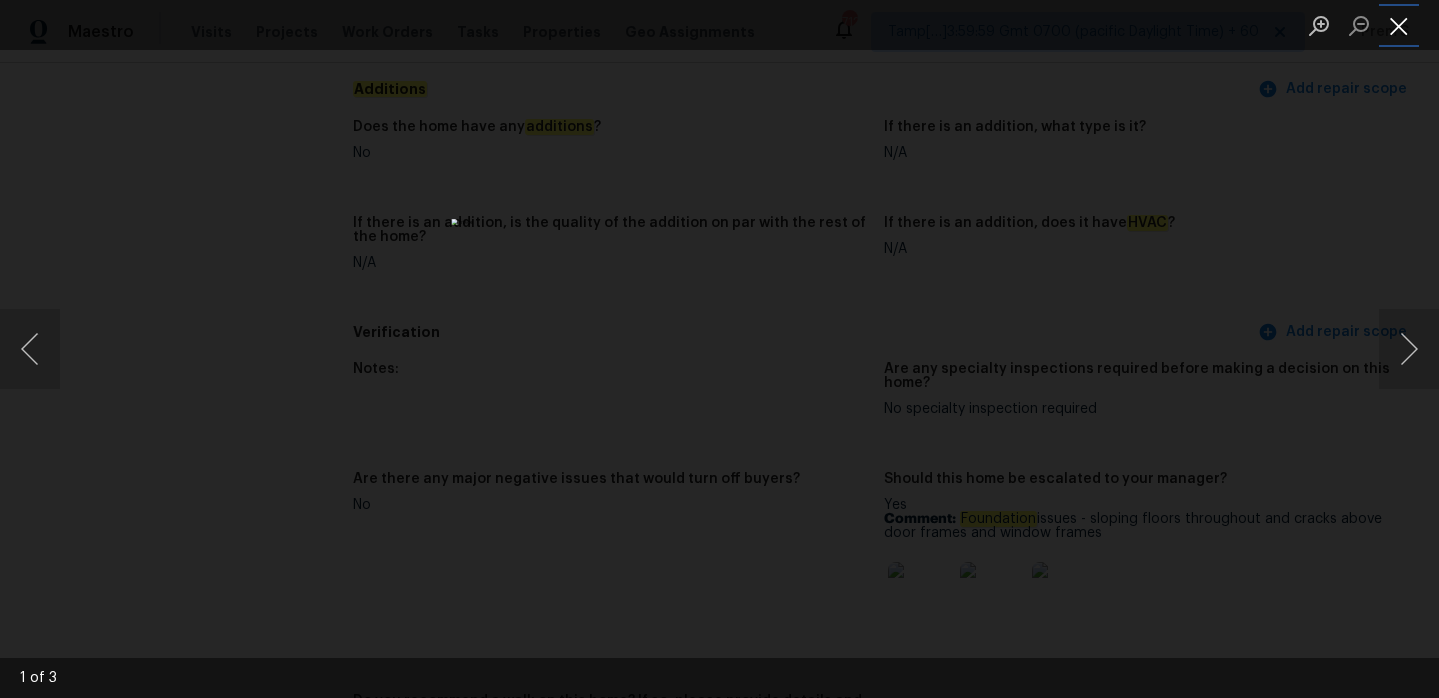 click at bounding box center [1399, 25] 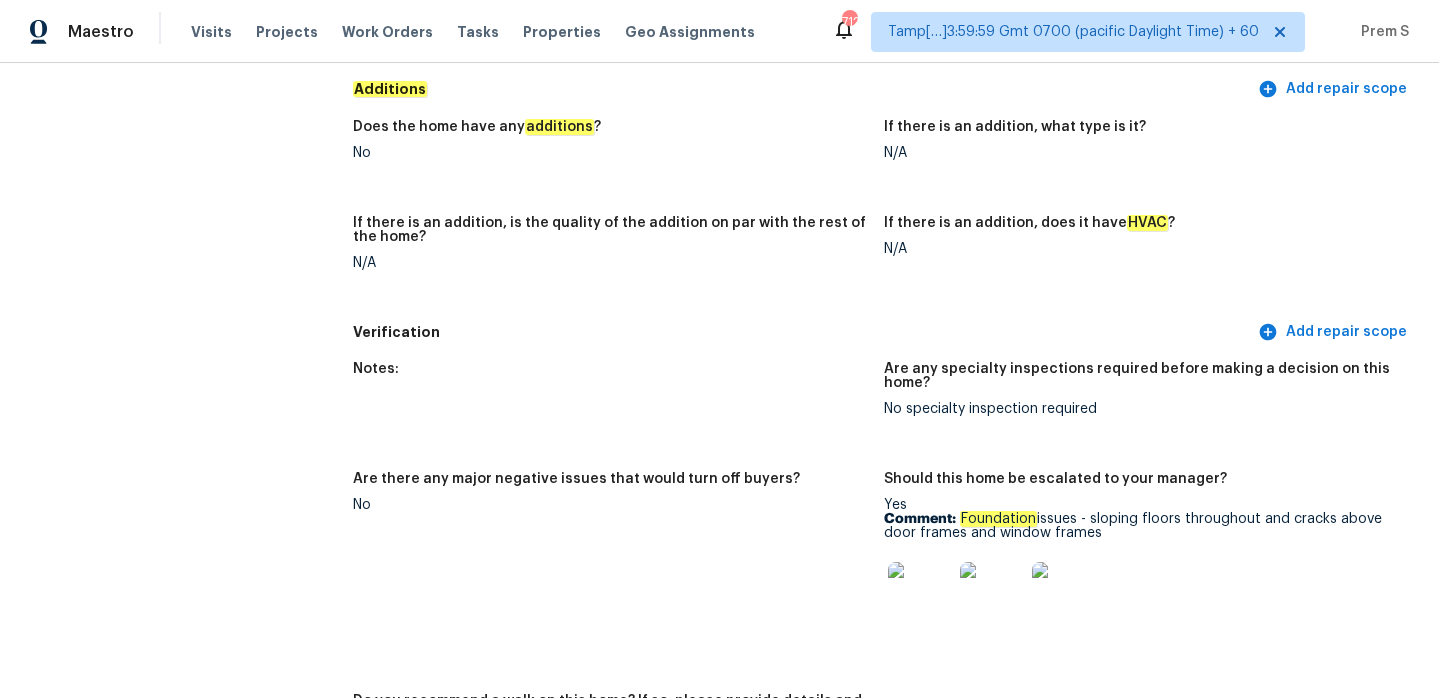 click on "Are any specialty inspections required before making a decision on this home?" at bounding box center [1141, 376] 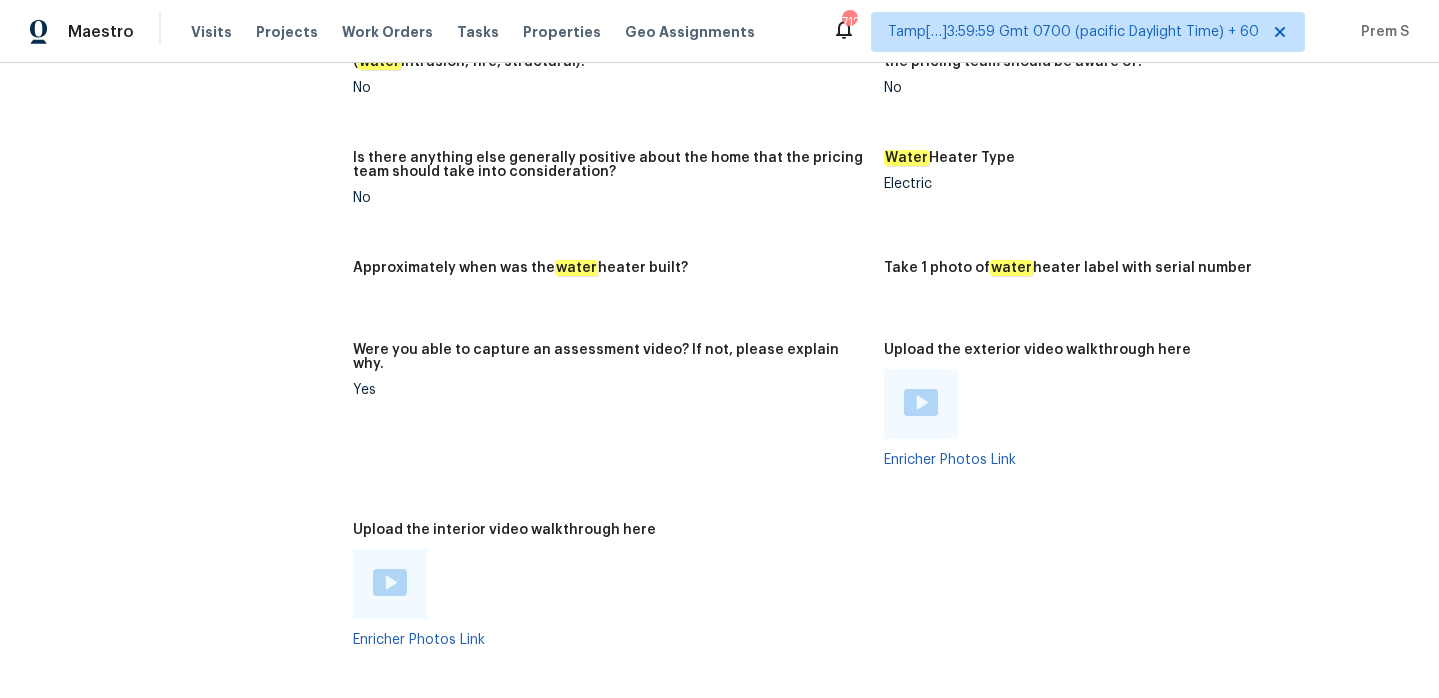 scroll, scrollTop: 4092, scrollLeft: 0, axis: vertical 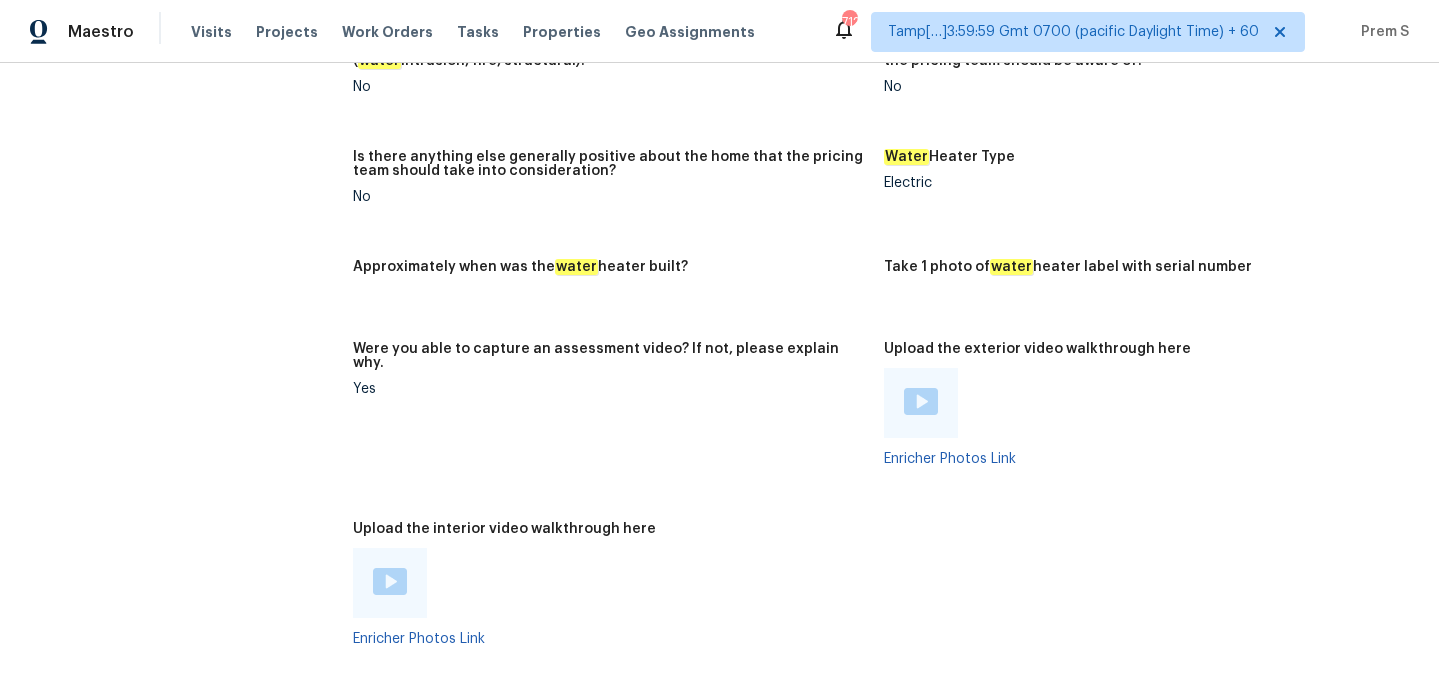 click on "Upload the exterior video walkthrough here   Enricher Photos Link" at bounding box center (1149, 420) 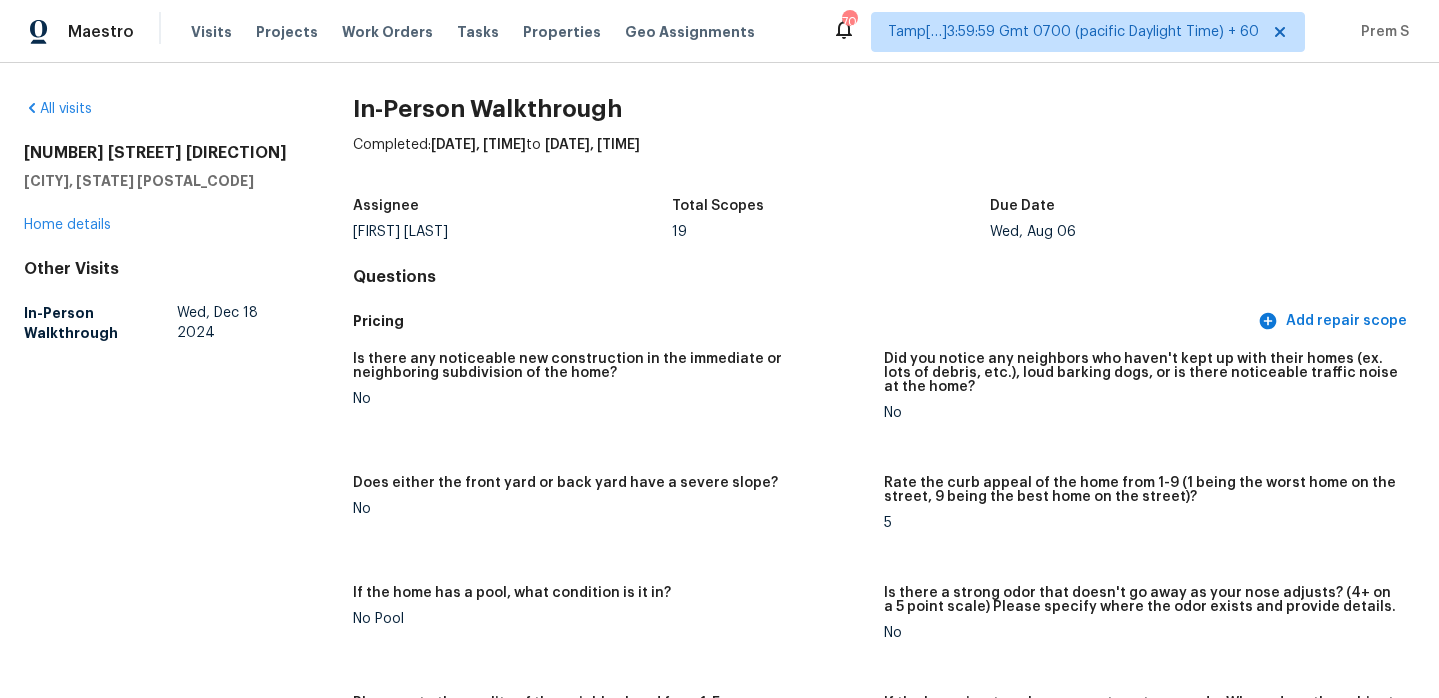 scroll, scrollTop: 0, scrollLeft: 0, axis: both 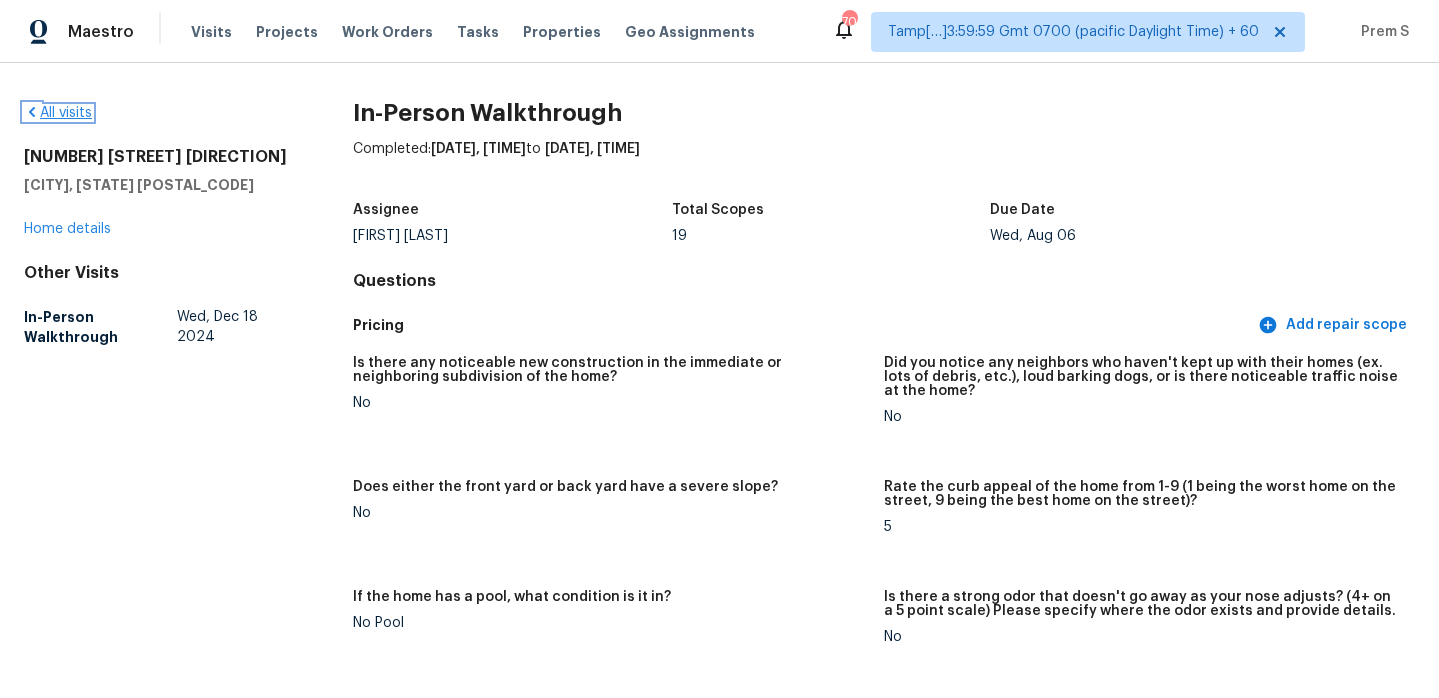 click on "All visits" at bounding box center [58, 113] 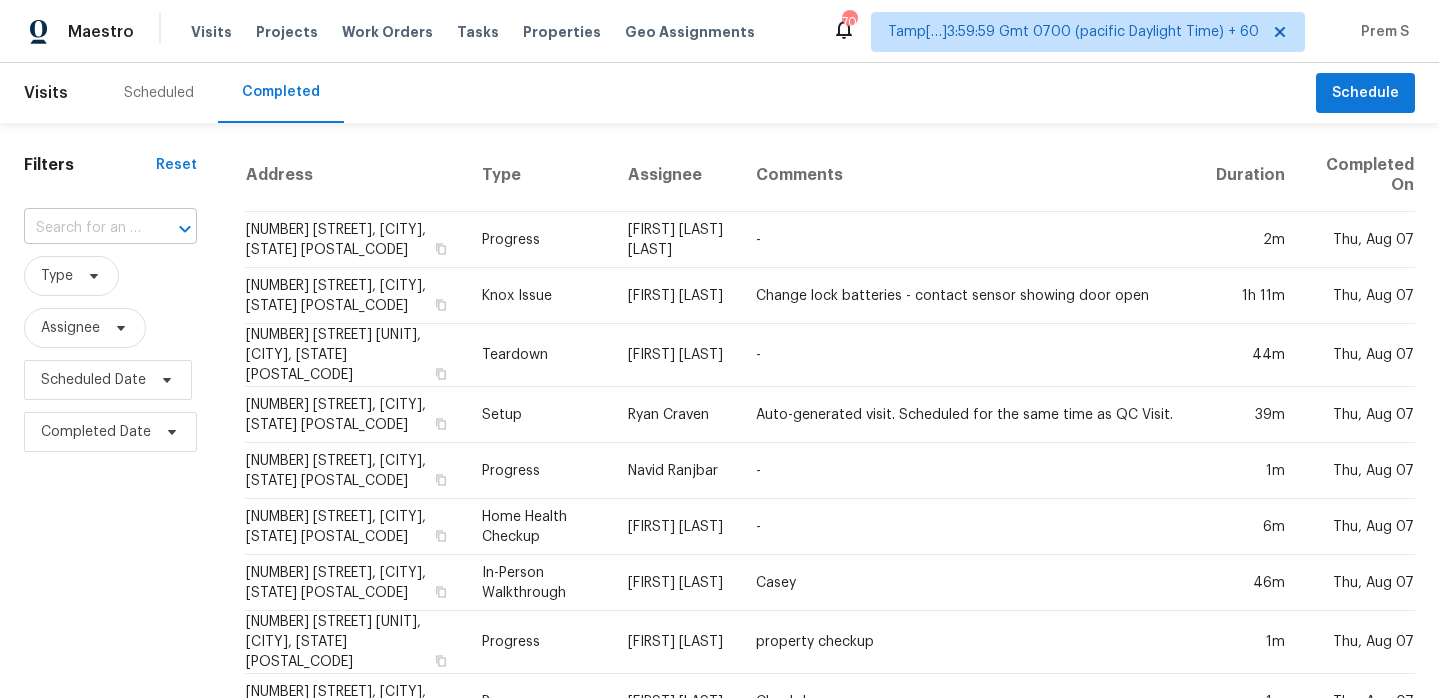 click at bounding box center (82, 228) 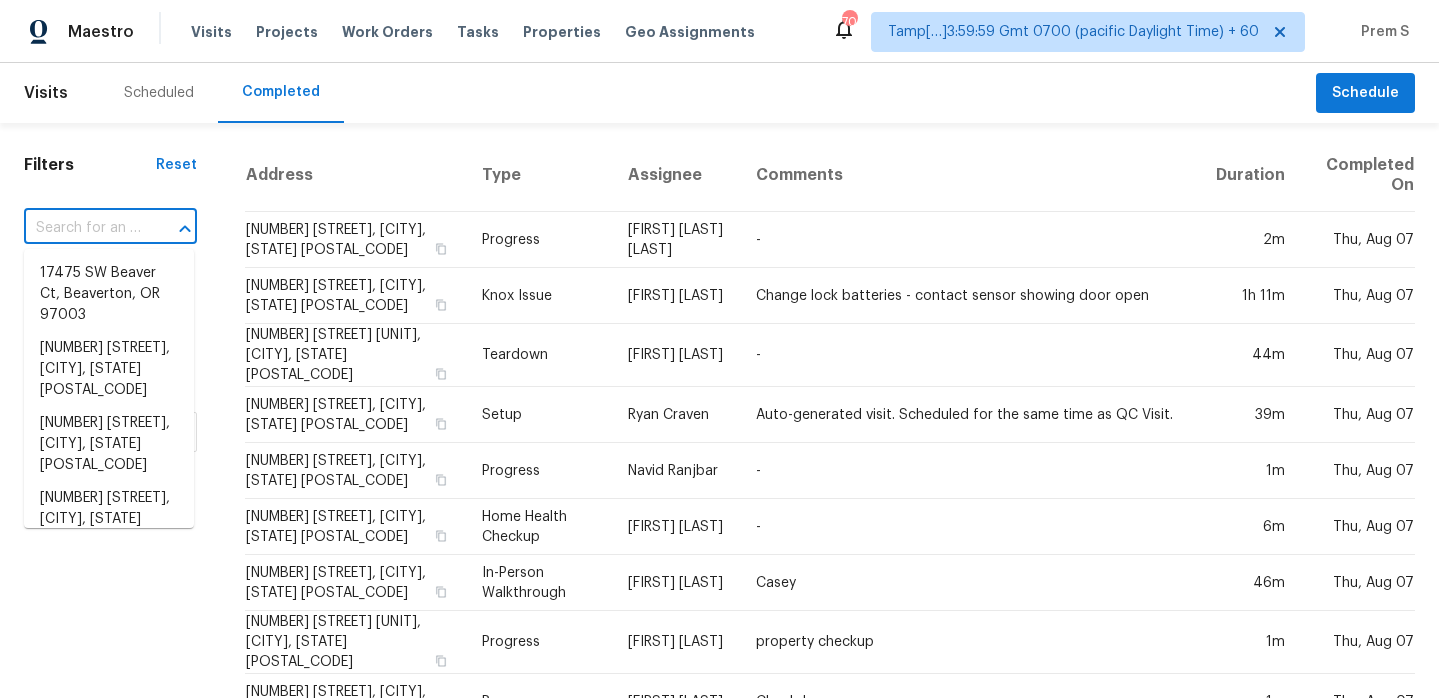 paste on "[NUMBER] [STREET], [CITY], [STATE] [POSTAL_CODE]" 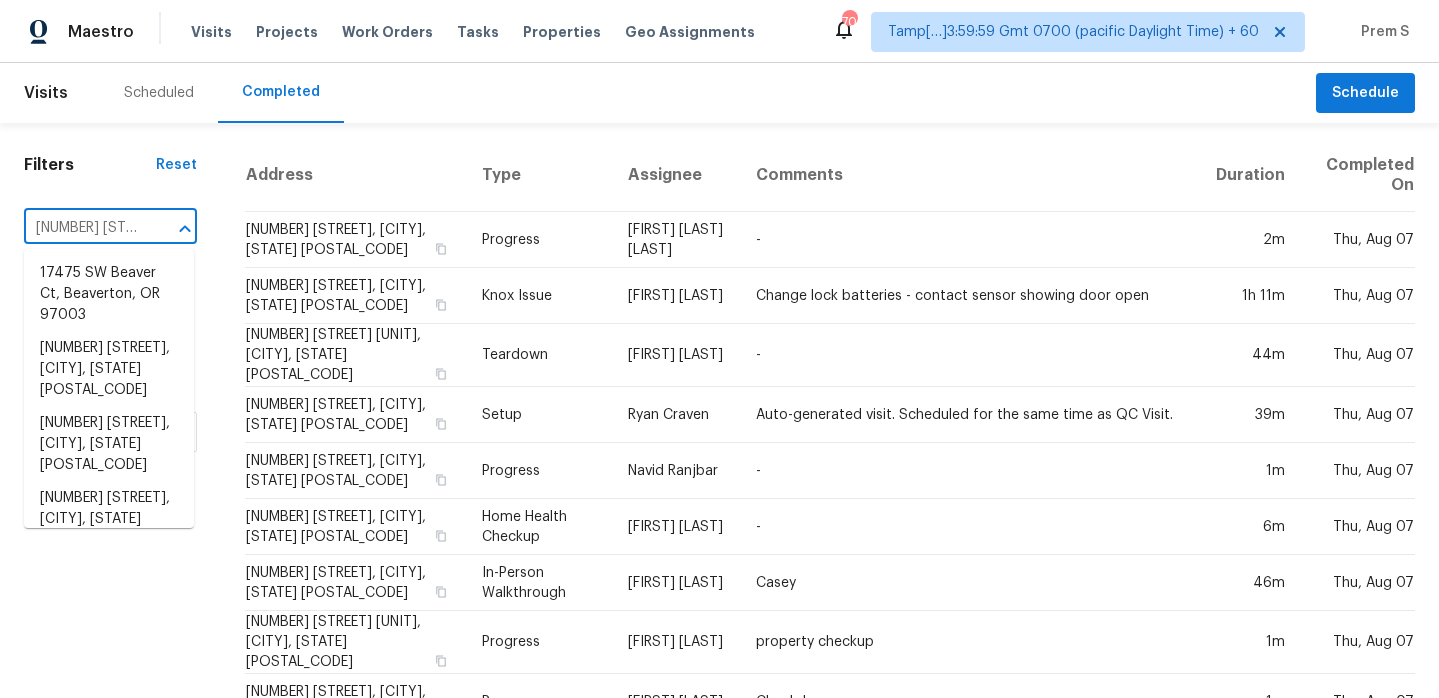 scroll, scrollTop: 0, scrollLeft: 184, axis: horizontal 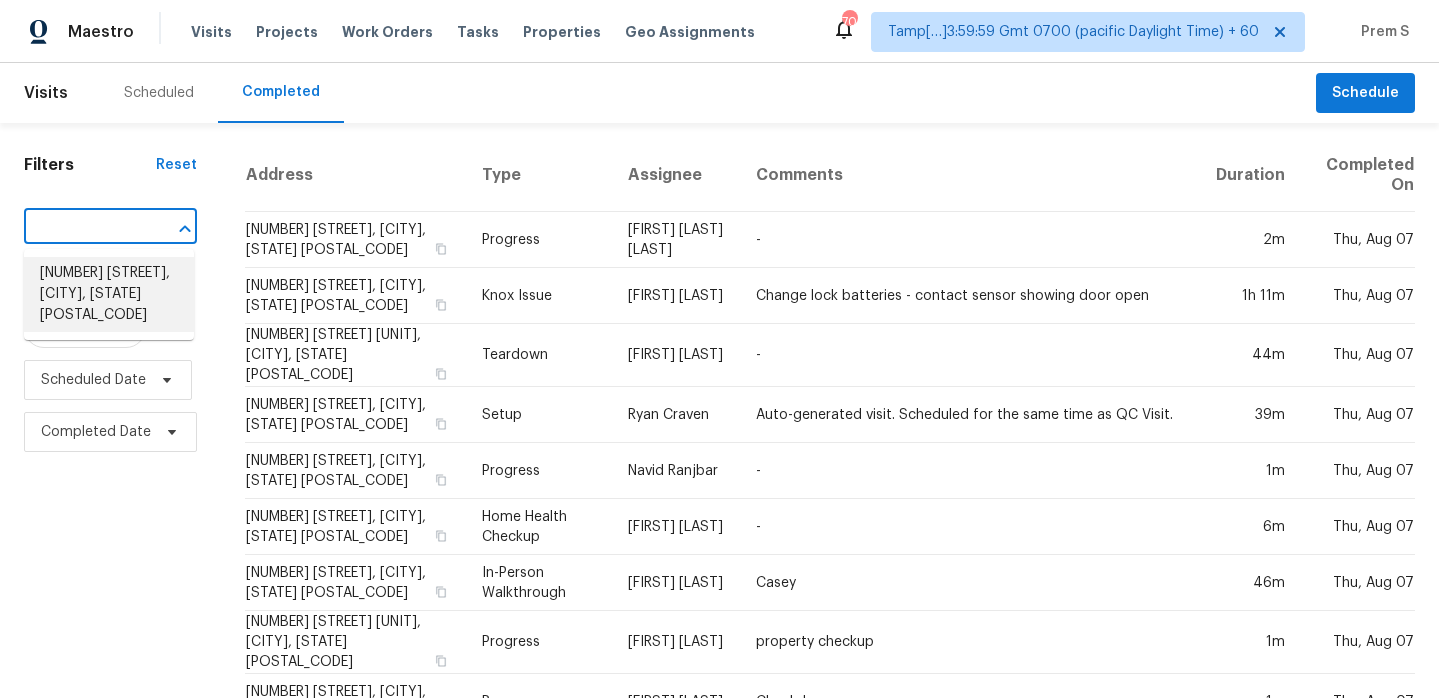 click on "[NUMBER] [STREET], [CITY], [STATE] [POSTAL_CODE]" at bounding box center (109, 294) 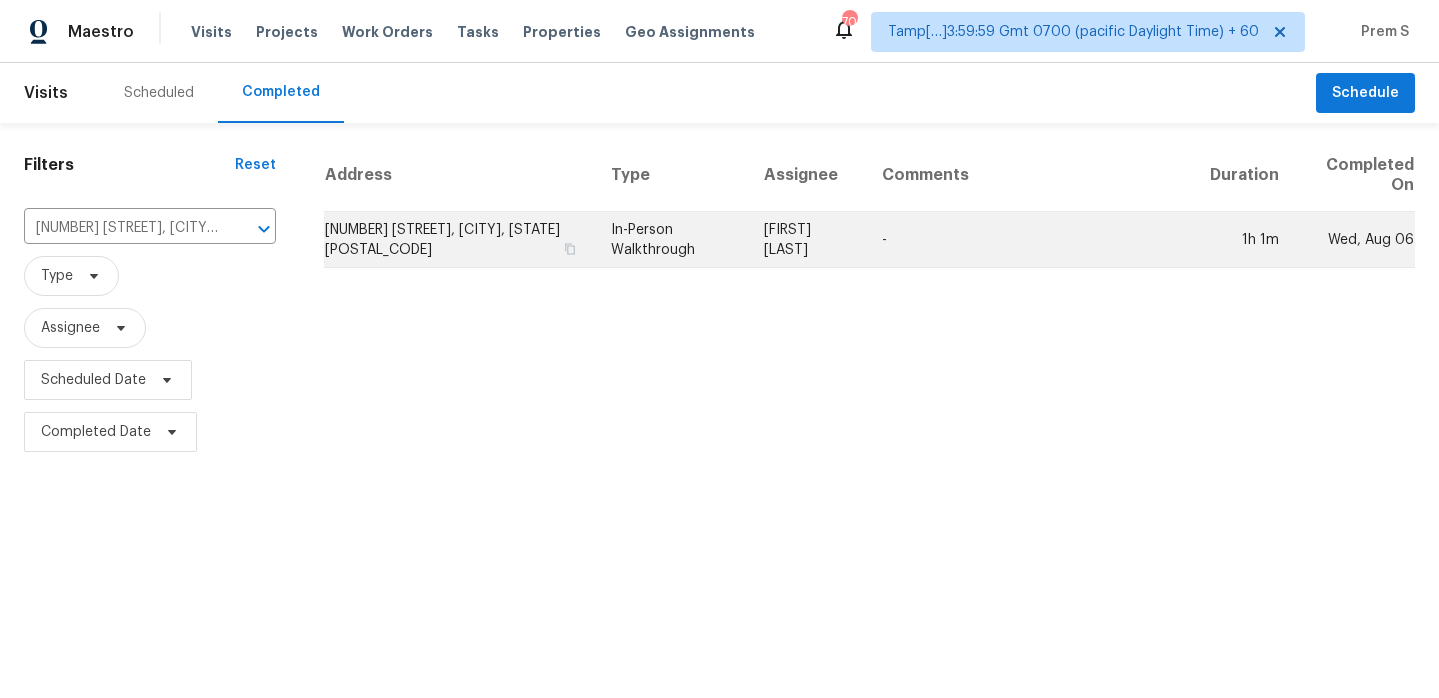 click on "[NUMBER] [STREET], [CITY], [STATE] [POSTAL_CODE]" at bounding box center [459, 240] 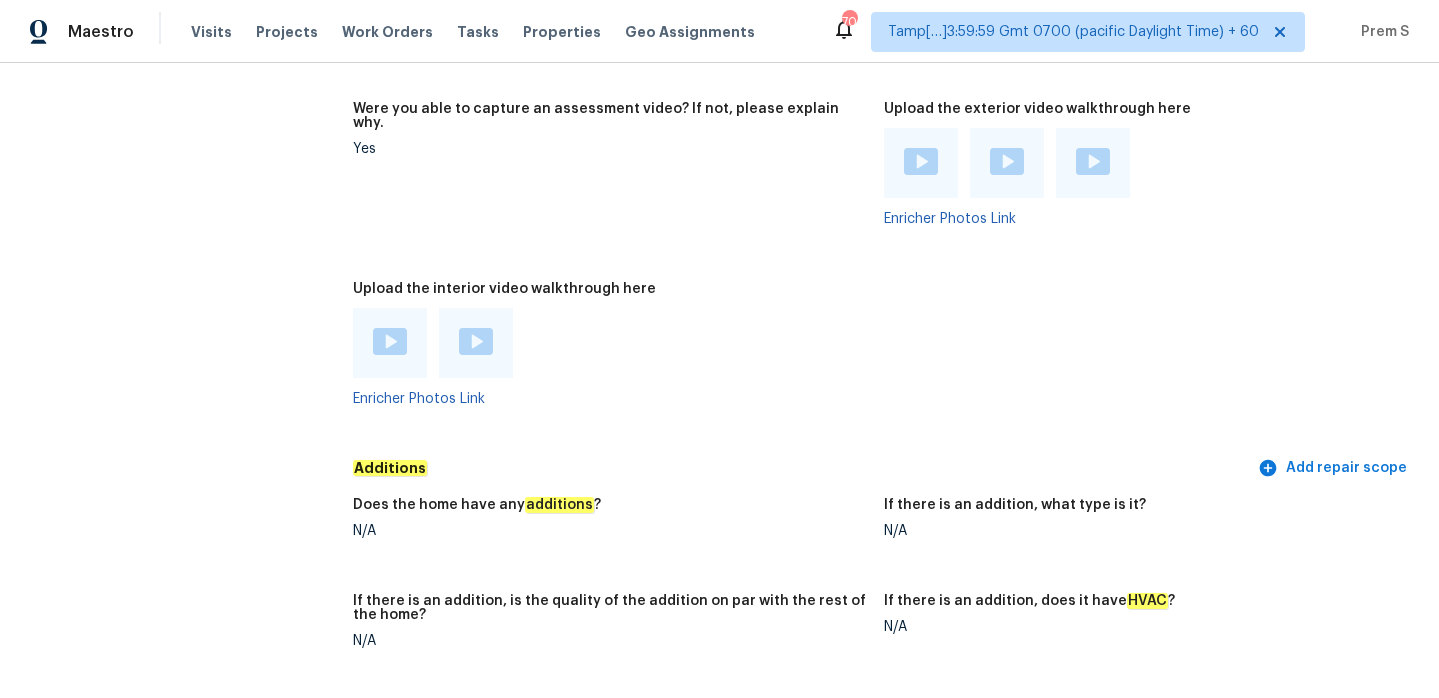 scroll, scrollTop: 3923, scrollLeft: 0, axis: vertical 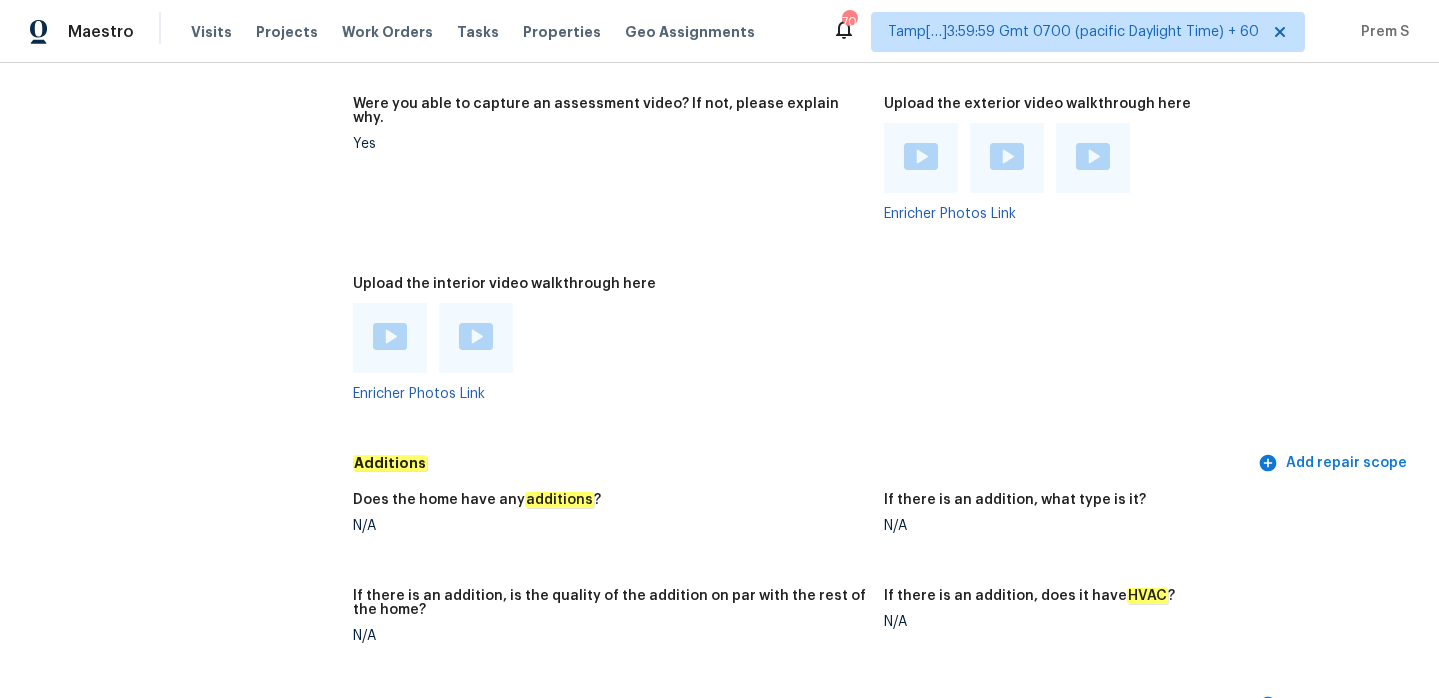 click at bounding box center (390, 336) 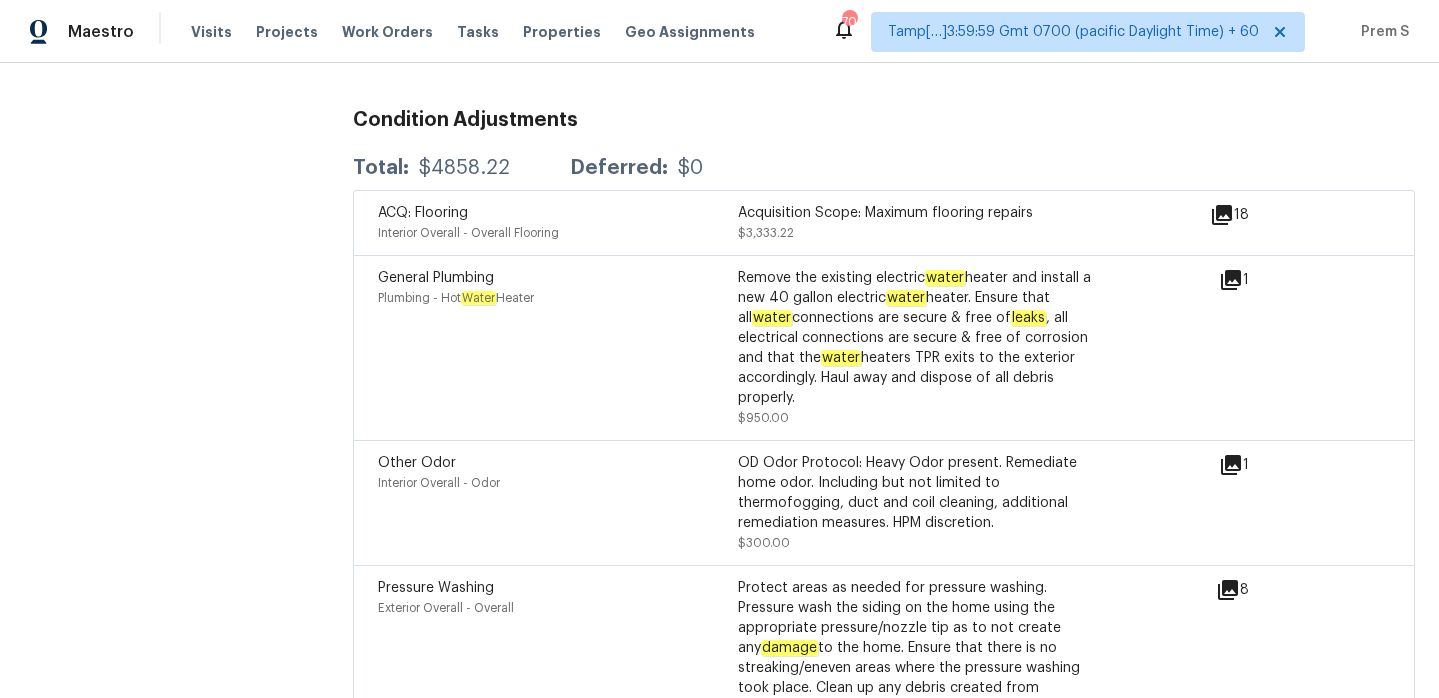 scroll, scrollTop: 5146, scrollLeft: 0, axis: vertical 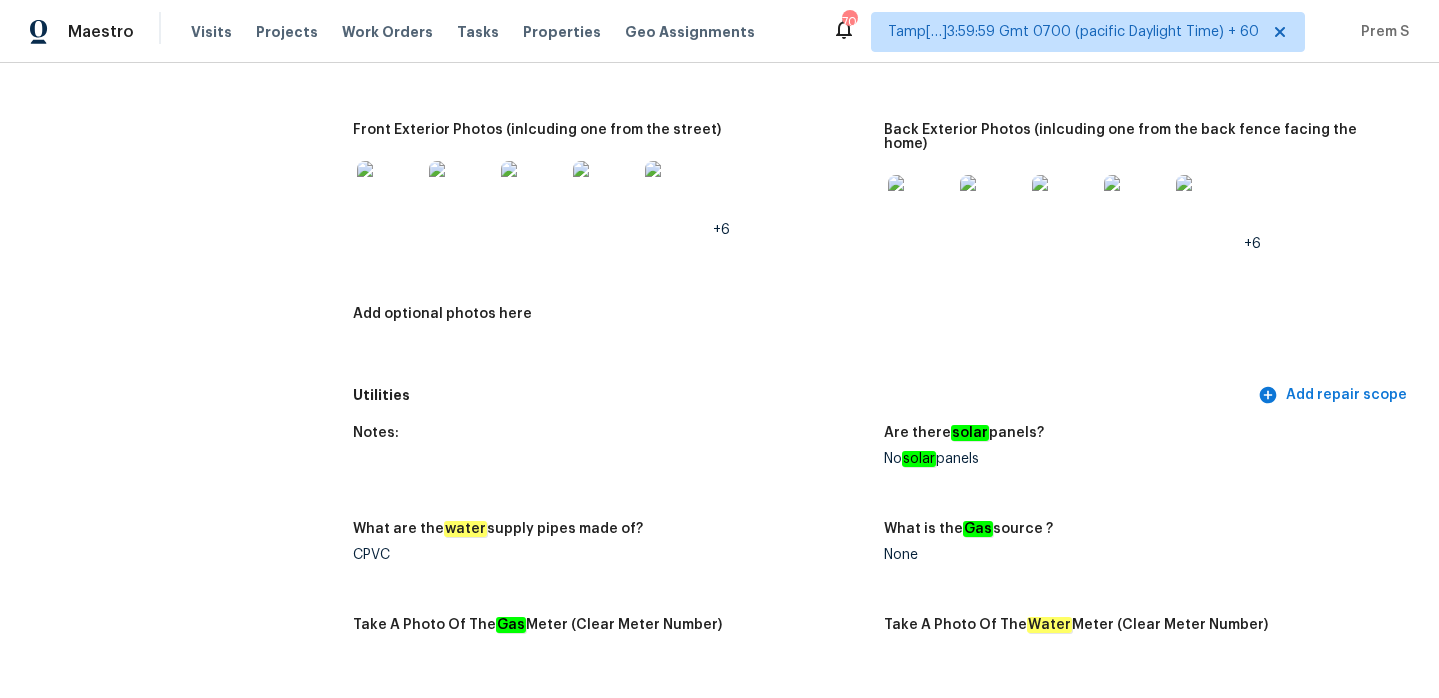 click at bounding box center [389, 193] 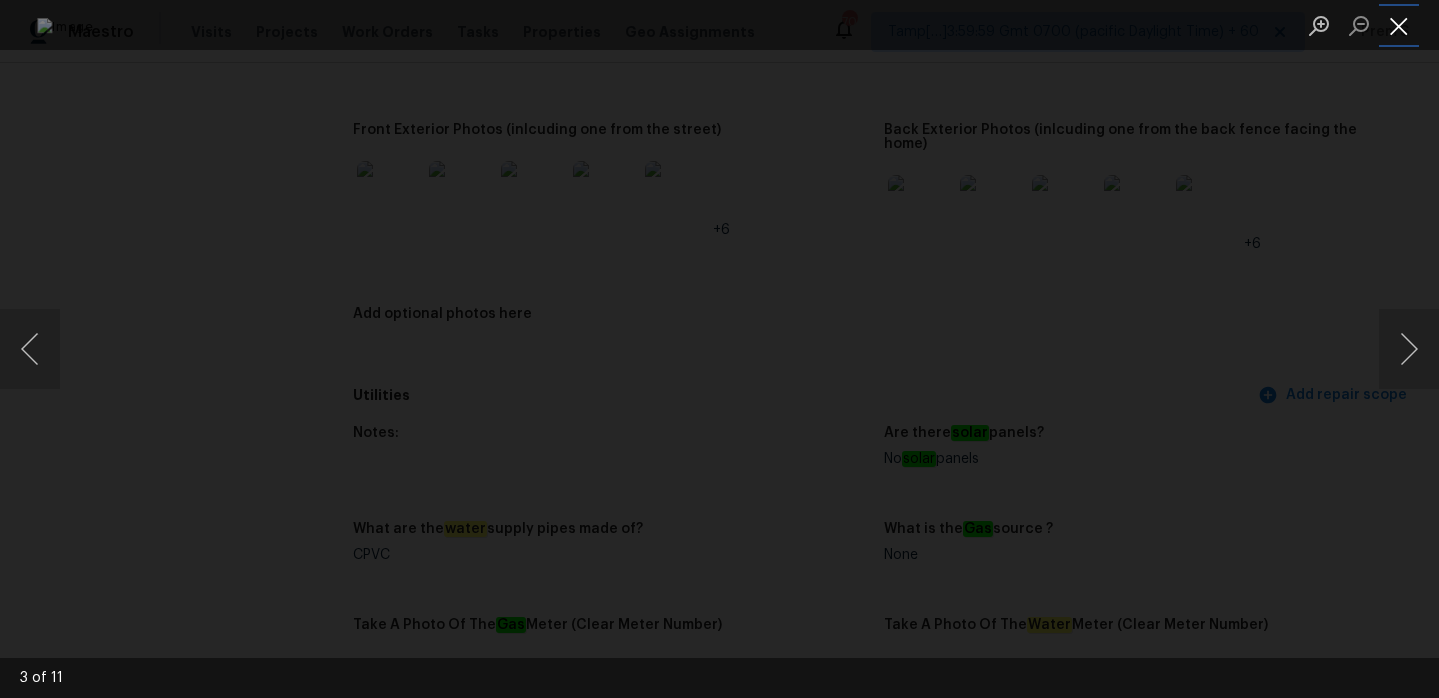 click at bounding box center (1399, 25) 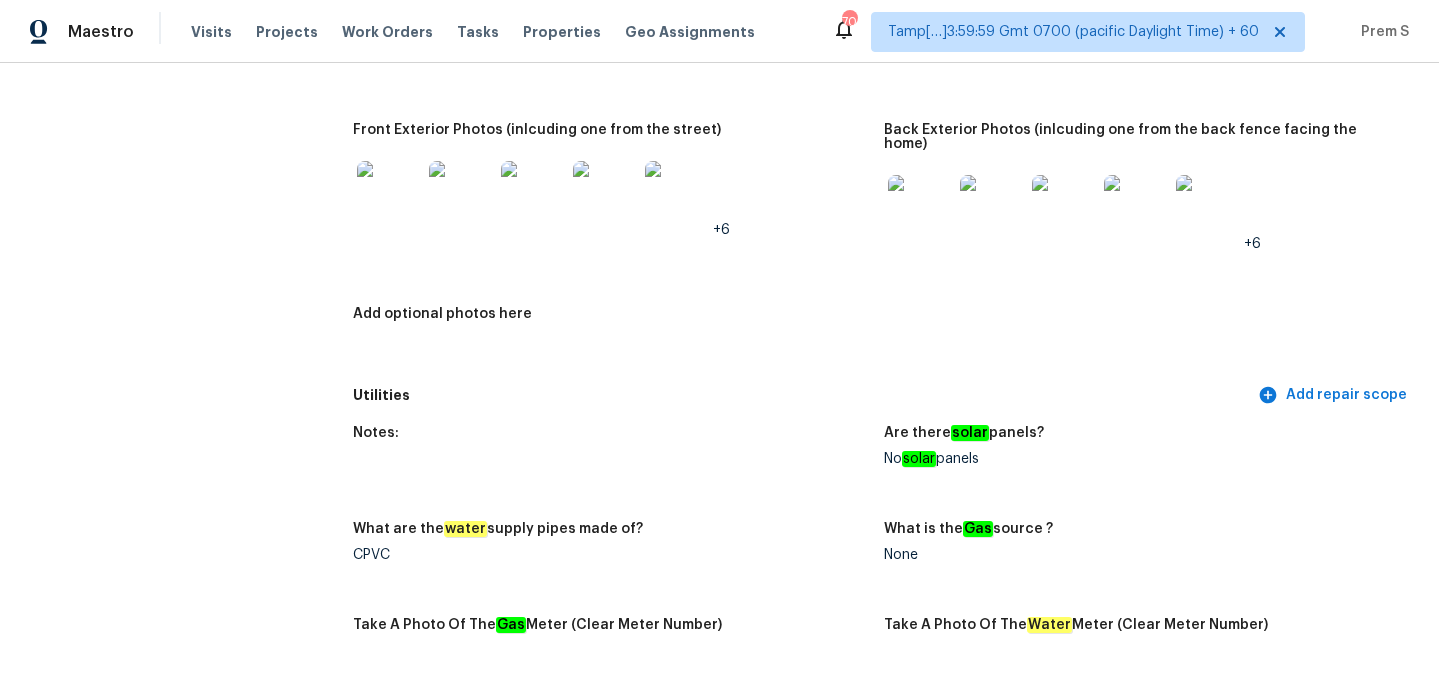 scroll, scrollTop: 0, scrollLeft: 0, axis: both 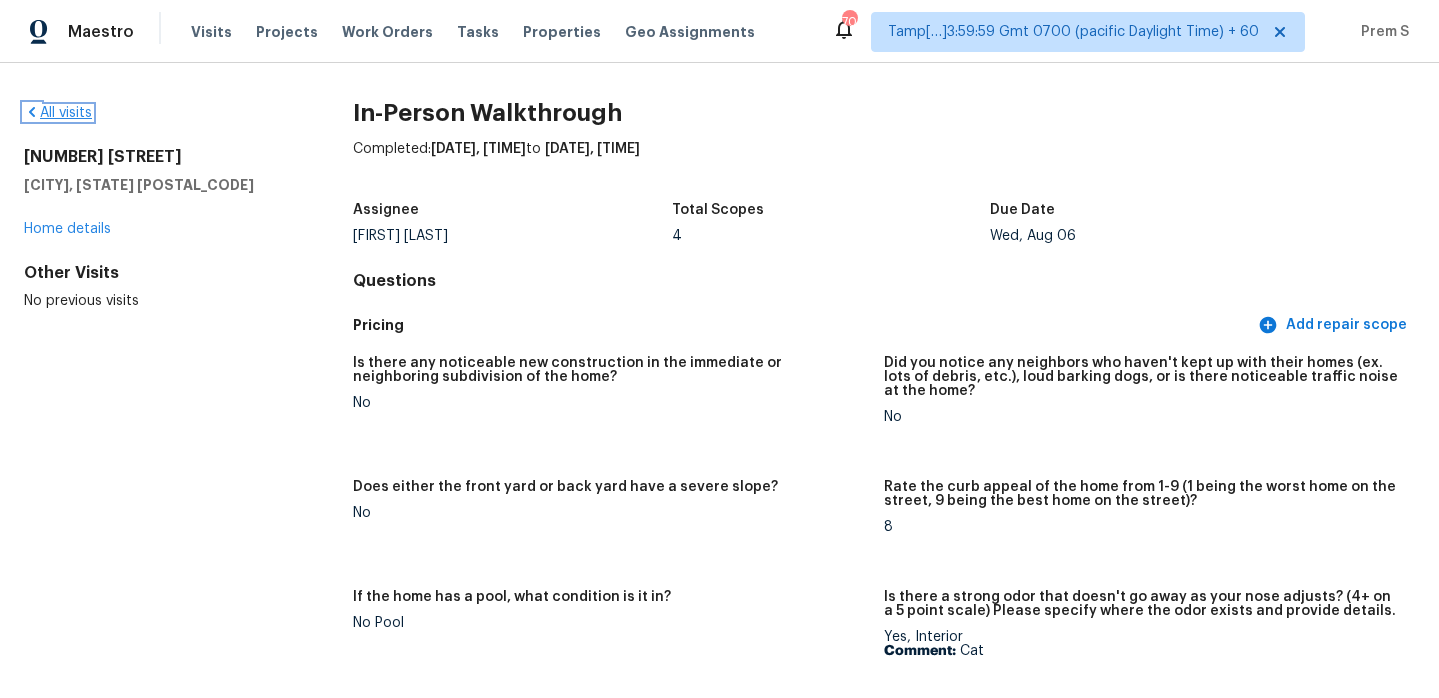 click on "All visits" at bounding box center [58, 113] 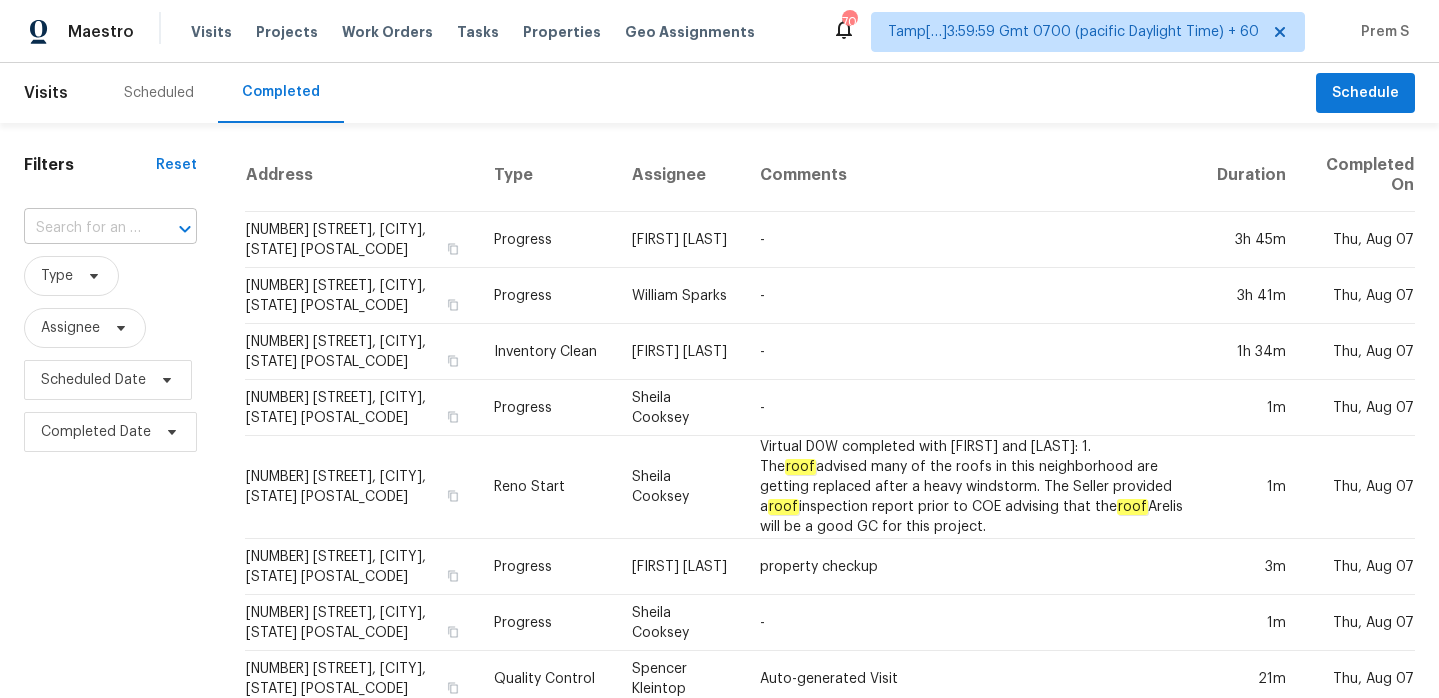 click at bounding box center [82, 228] 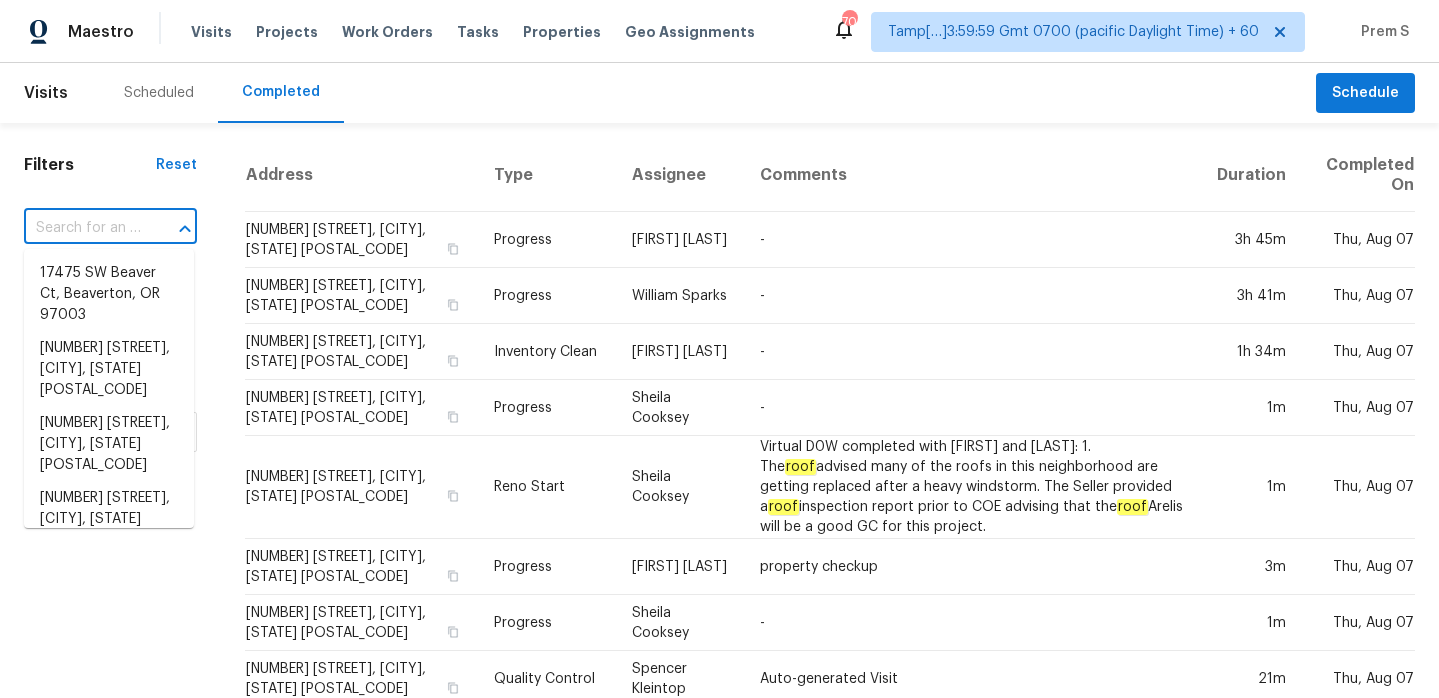 paste on "[NUMBER] [STREET], [CITY], [STATE] [POSTAL_CODE]" 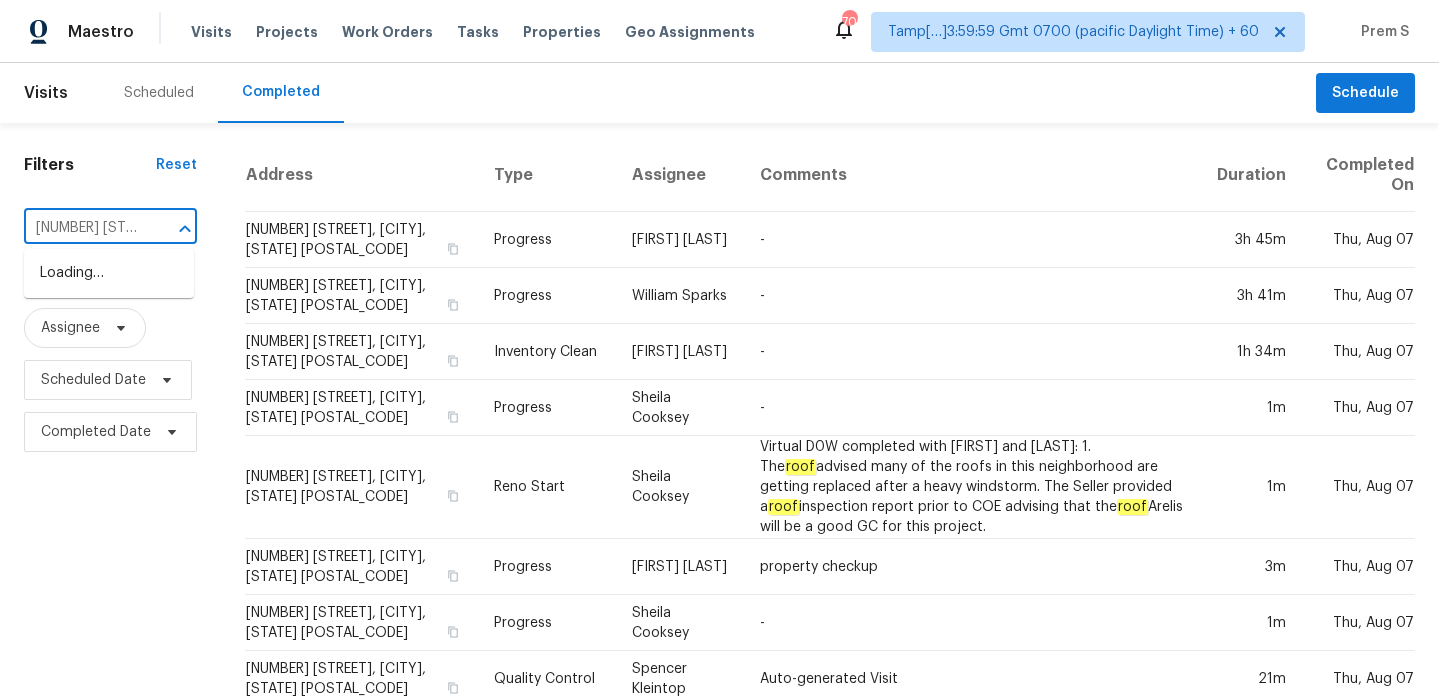 scroll, scrollTop: 0, scrollLeft: 104, axis: horizontal 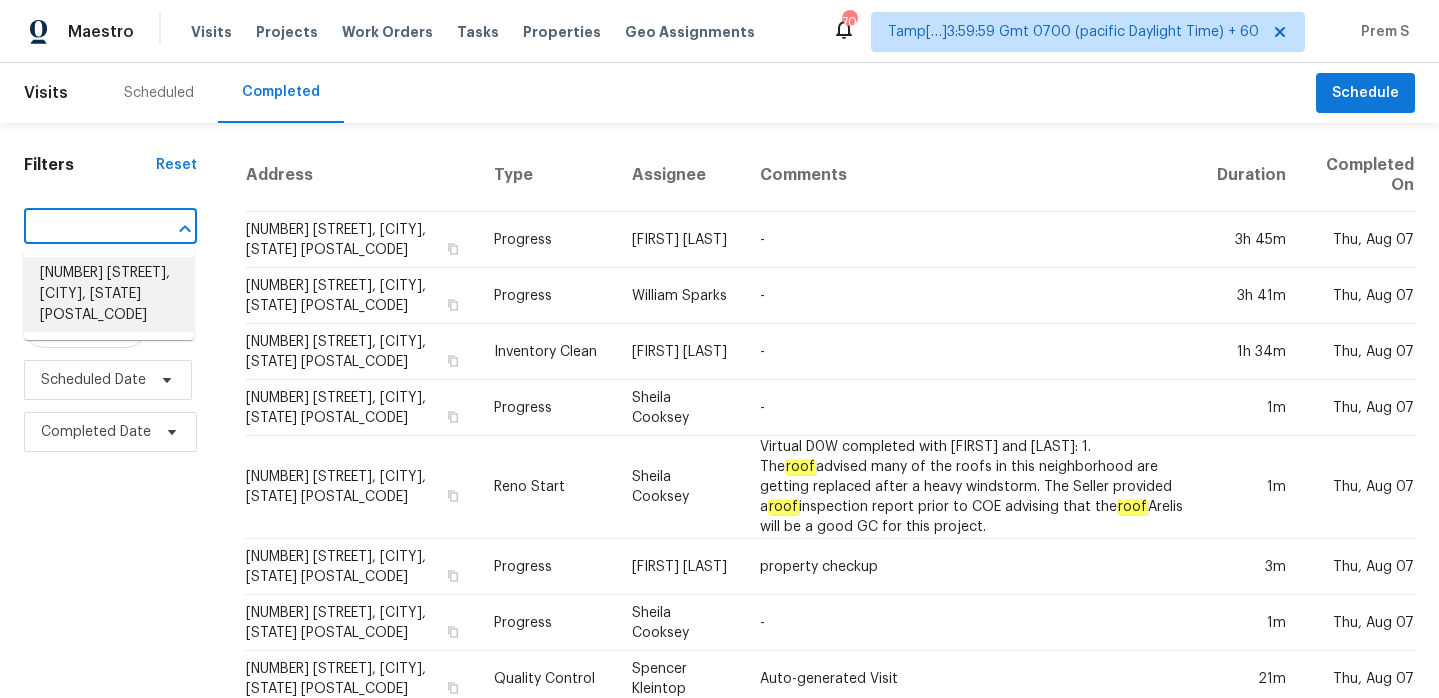 click on "[NUMBER] [STREET], [CITY], [STATE] [POSTAL_CODE]" at bounding box center [109, 294] 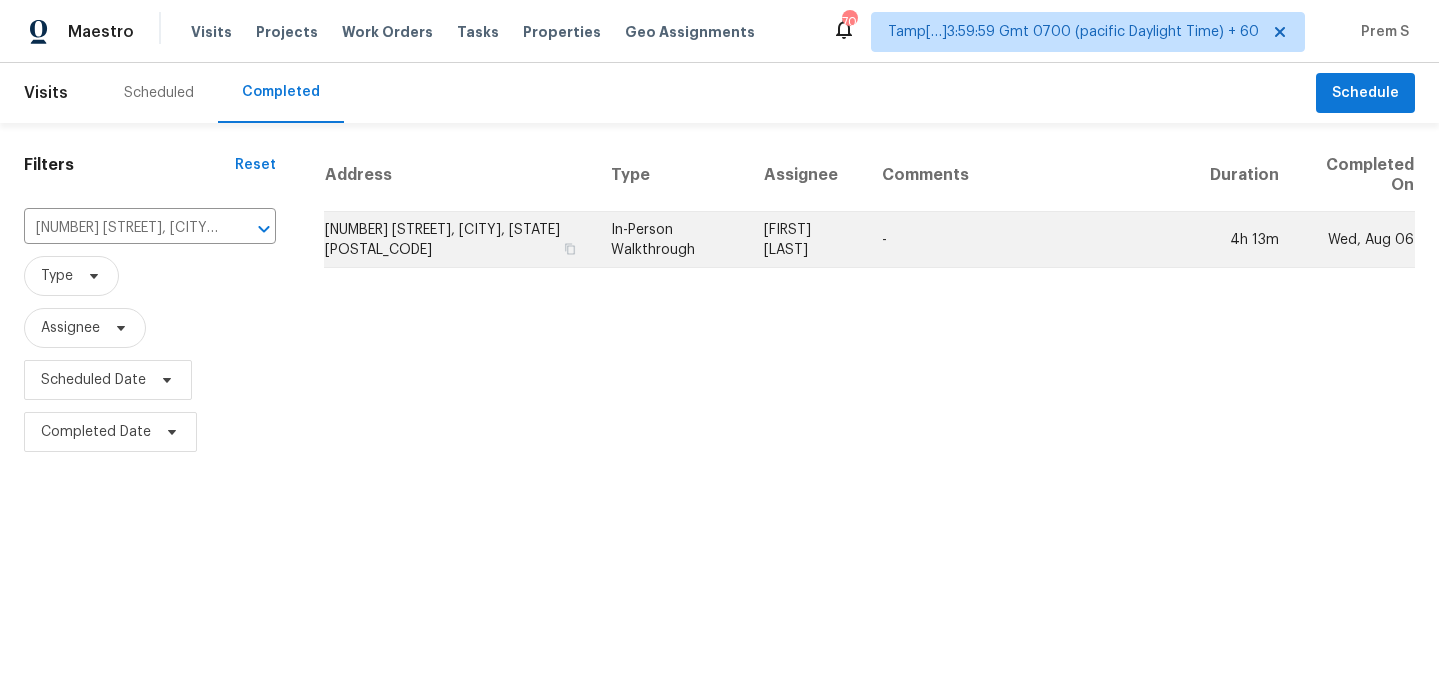 click on "[NUMBER] [STREET], [CITY], [STATE] [POSTAL_CODE]" at bounding box center [459, 240] 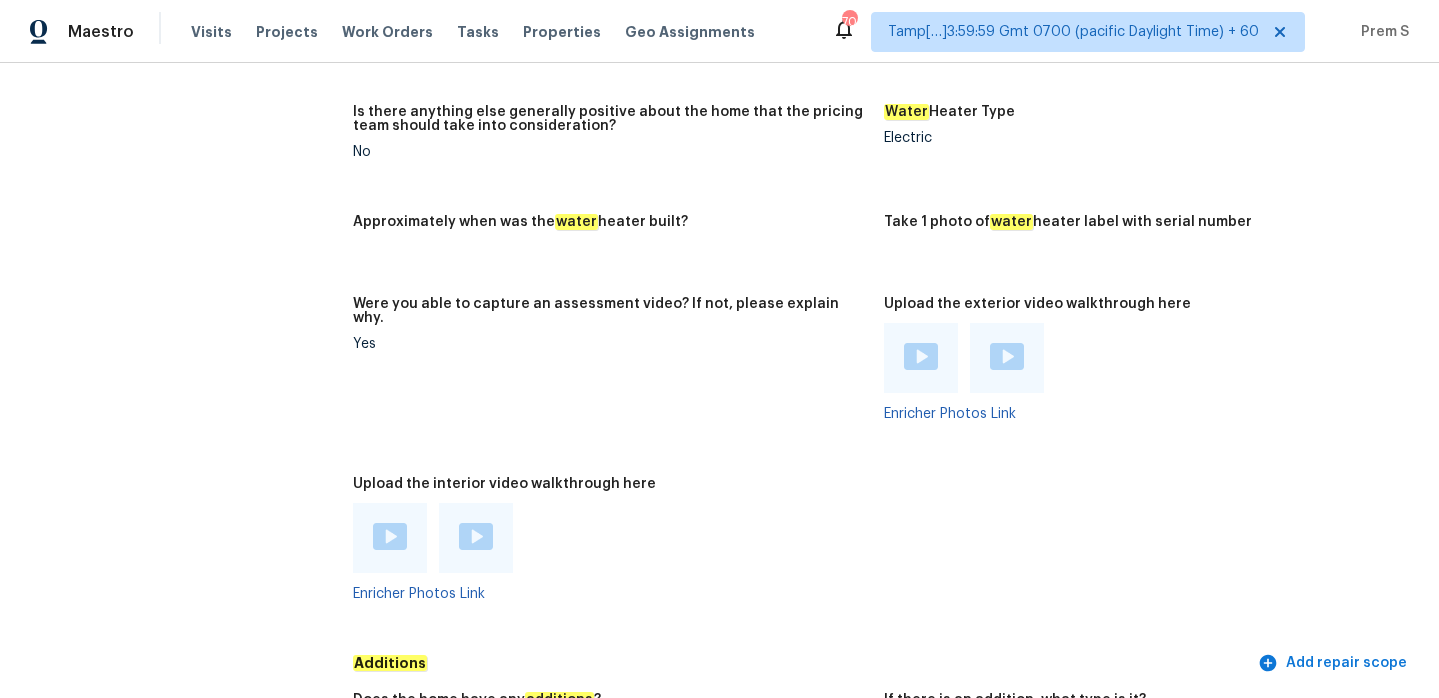 scroll, scrollTop: 3460, scrollLeft: 0, axis: vertical 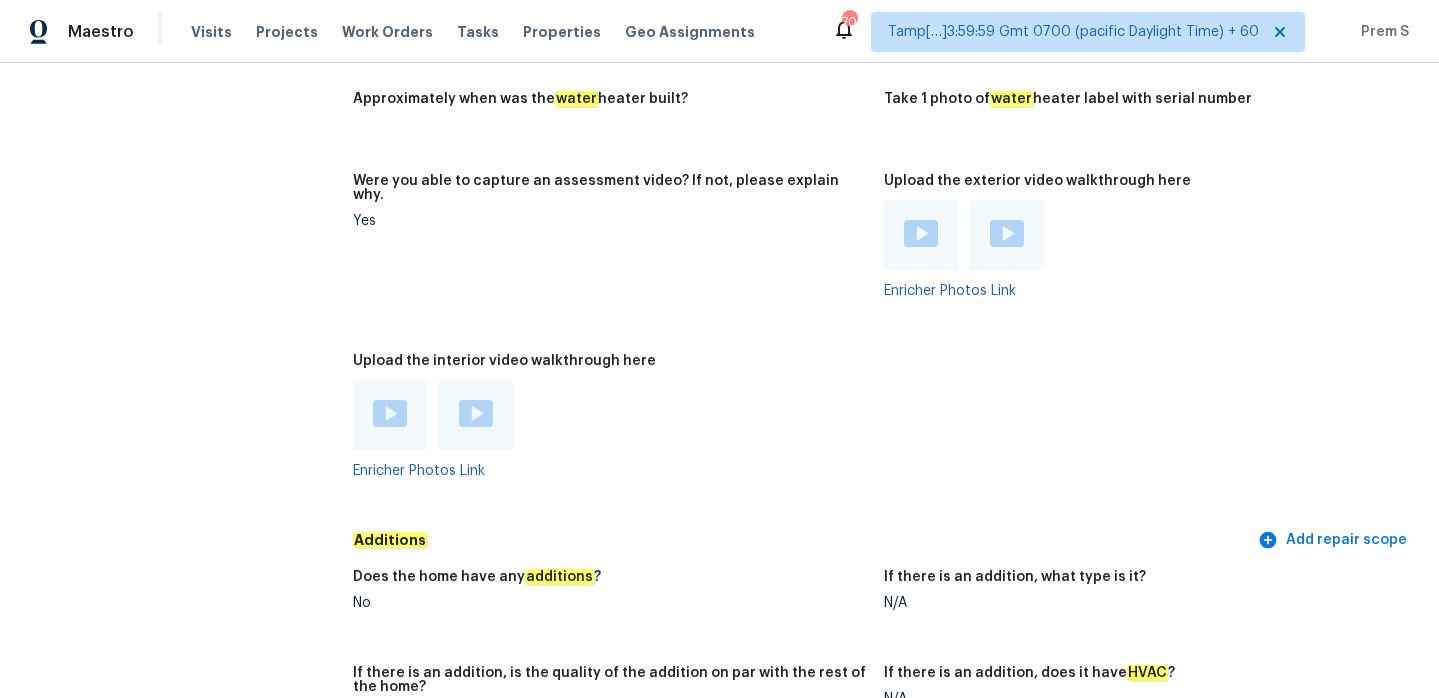click at bounding box center (390, 413) 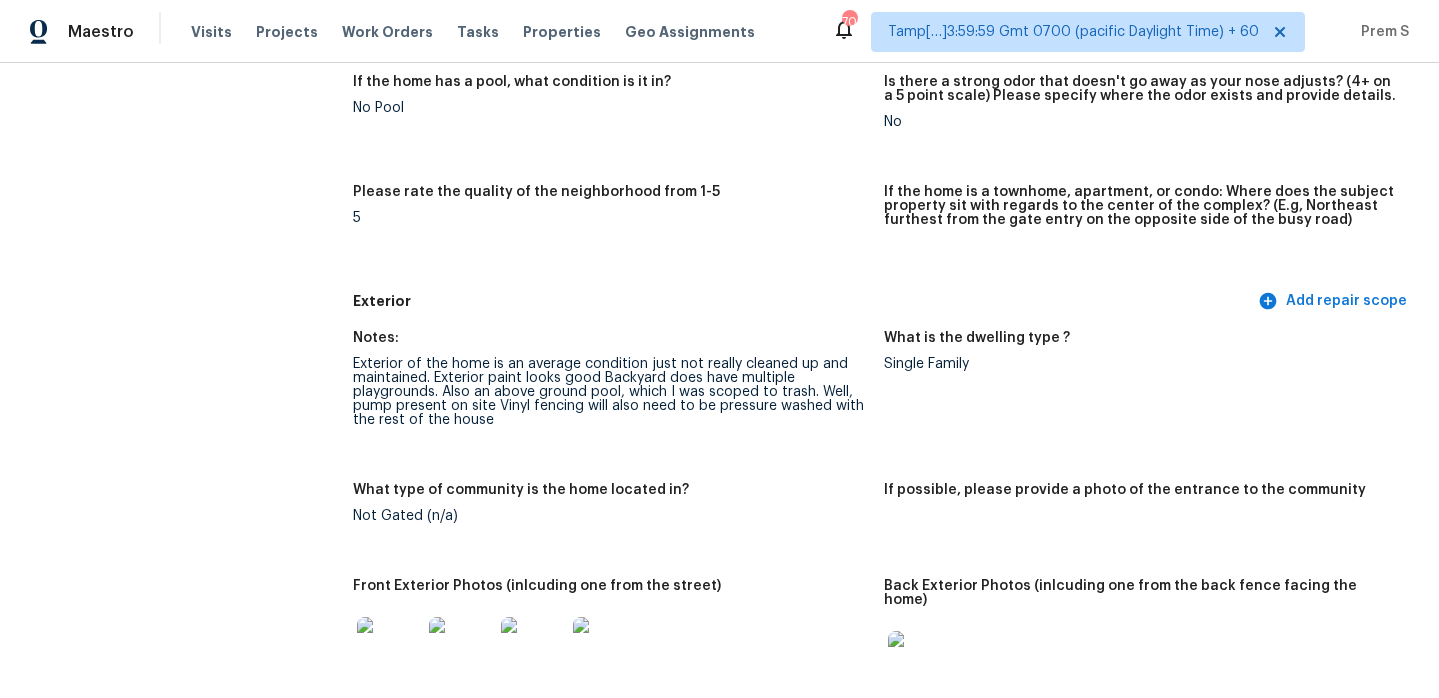 scroll, scrollTop: 695, scrollLeft: 0, axis: vertical 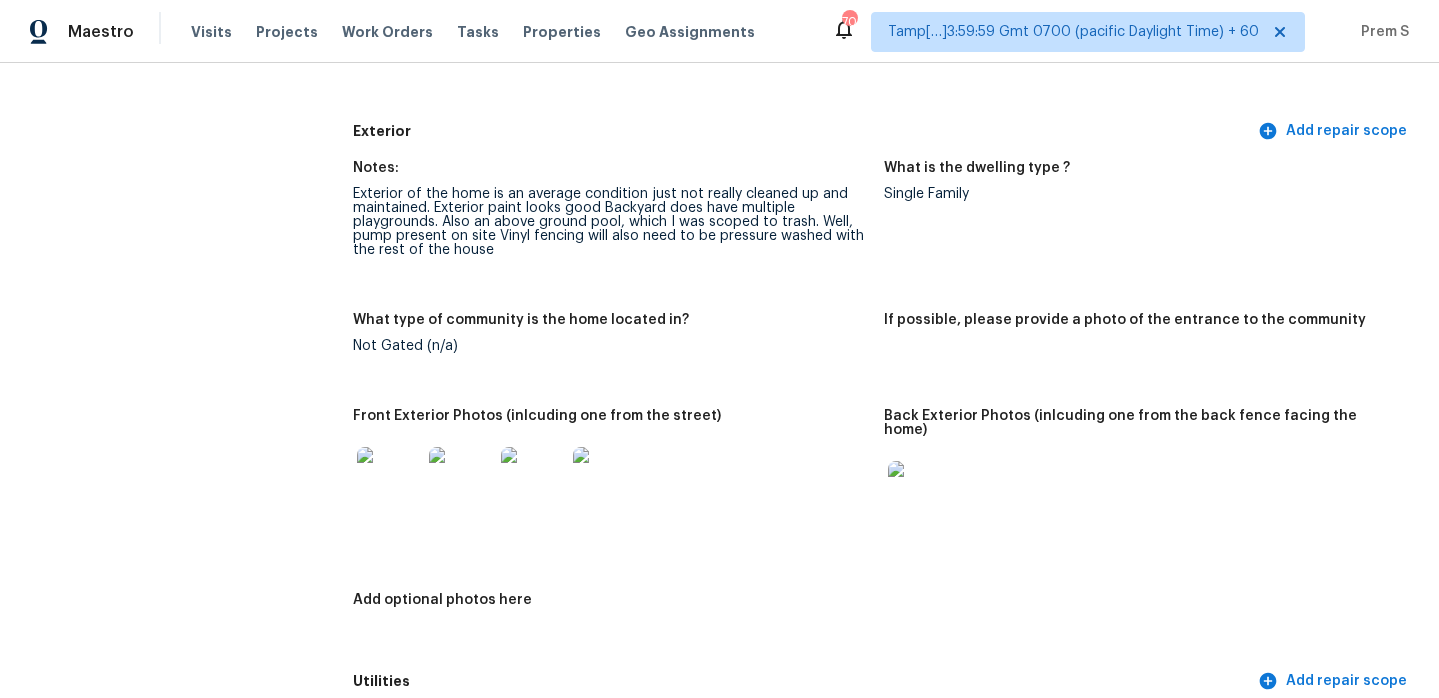 click at bounding box center [389, 479] 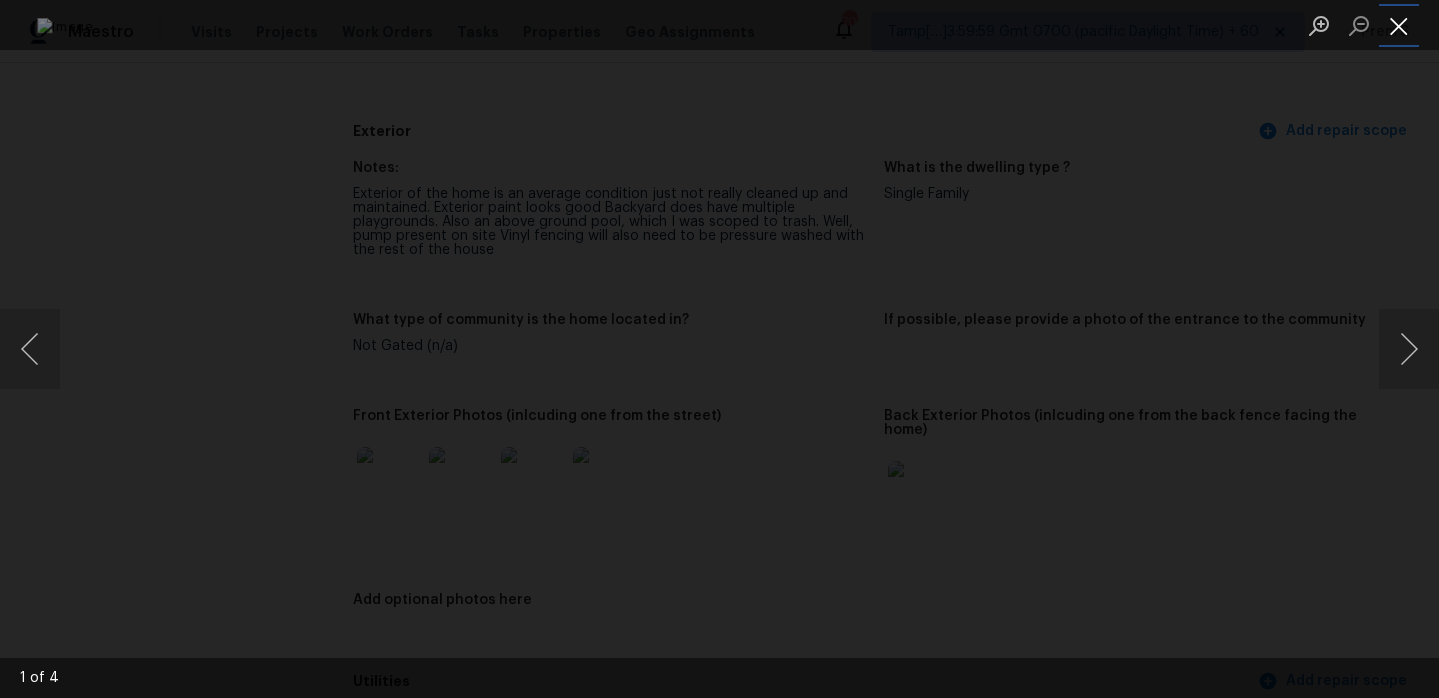 click at bounding box center (1399, 25) 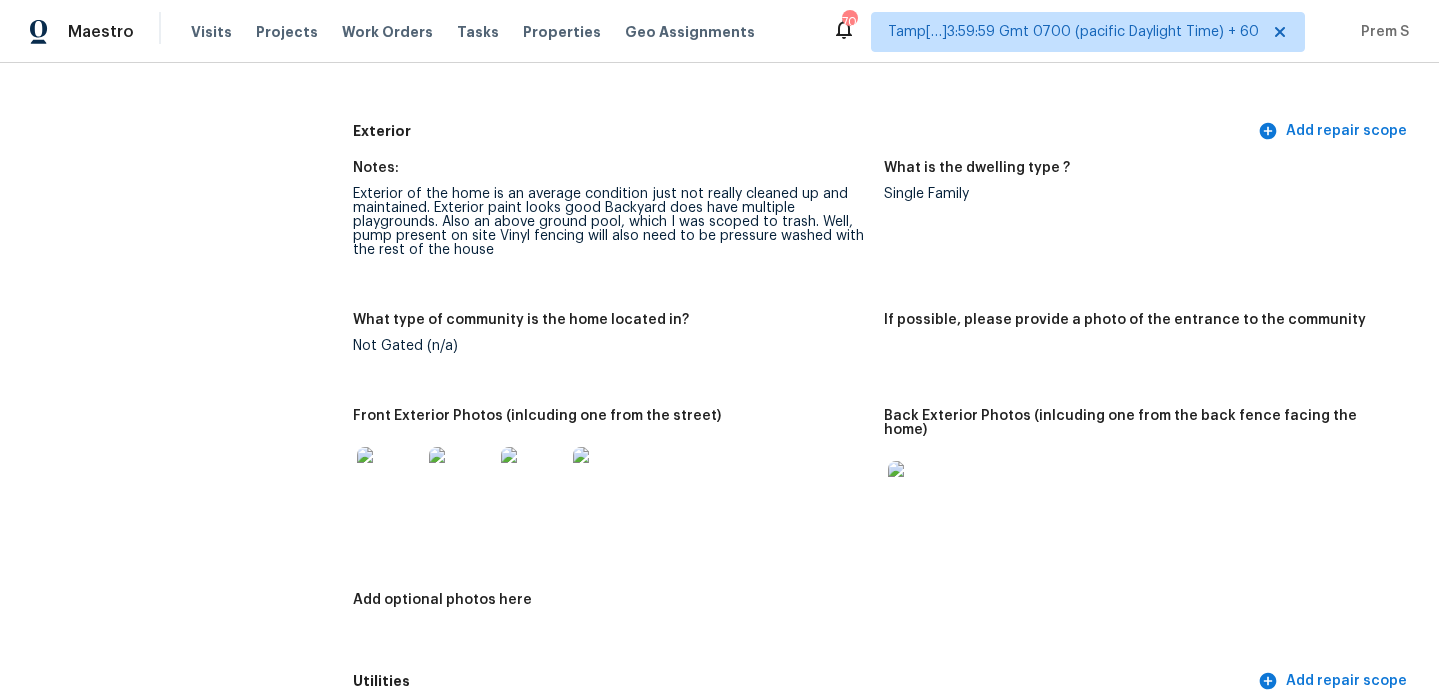 scroll, scrollTop: 0, scrollLeft: 0, axis: both 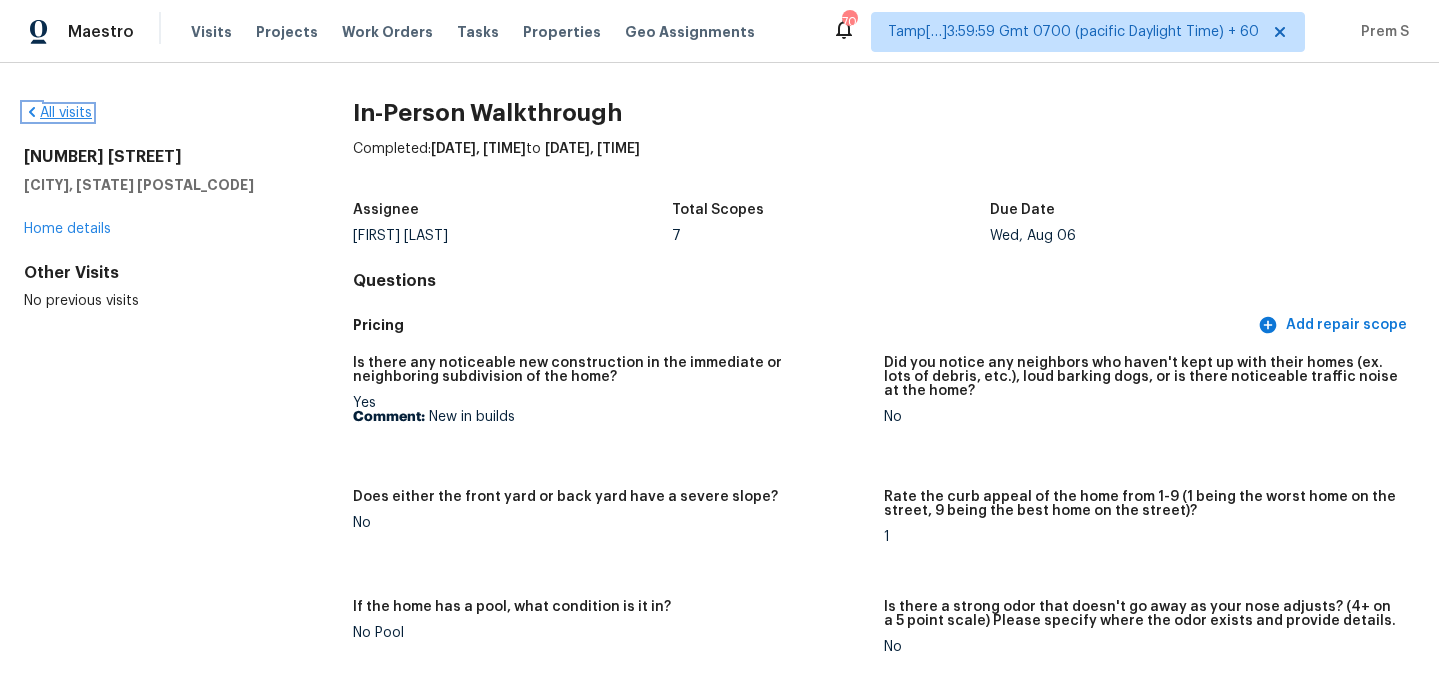 click on "All visits" at bounding box center [58, 113] 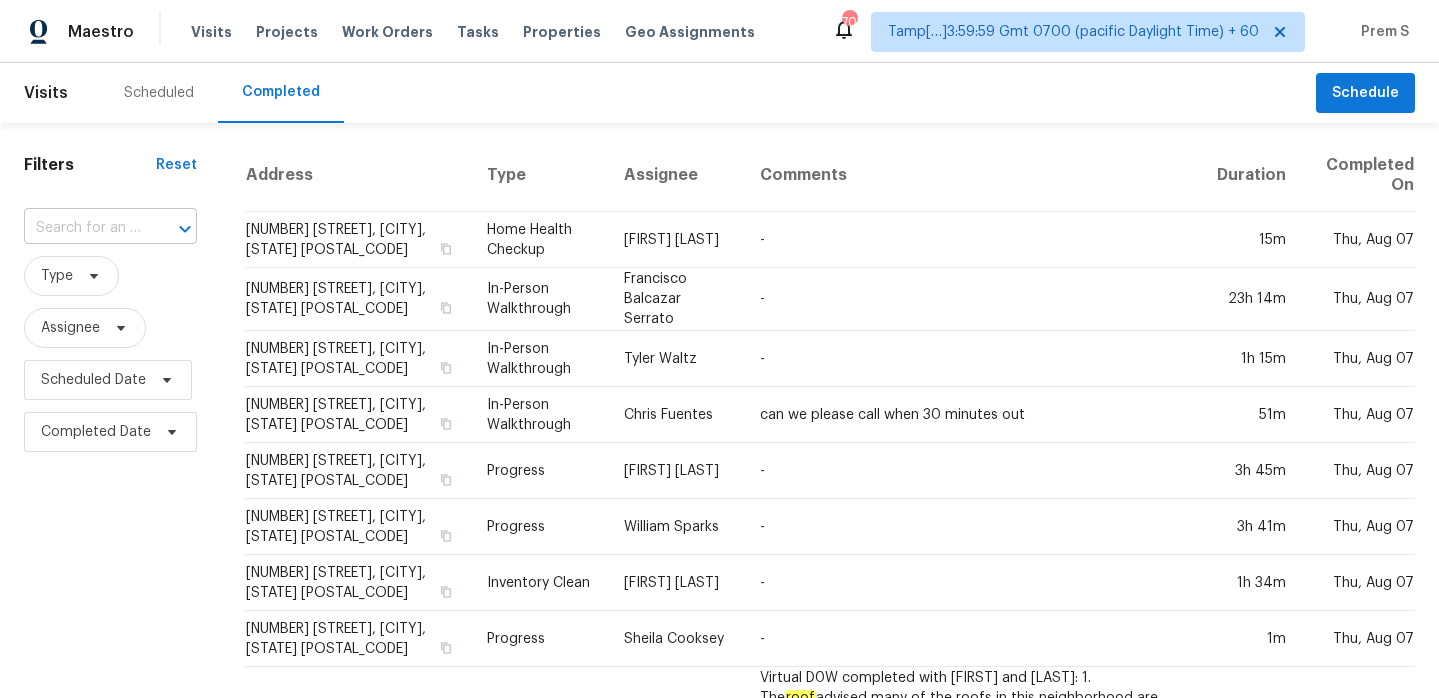 click at bounding box center (82, 228) 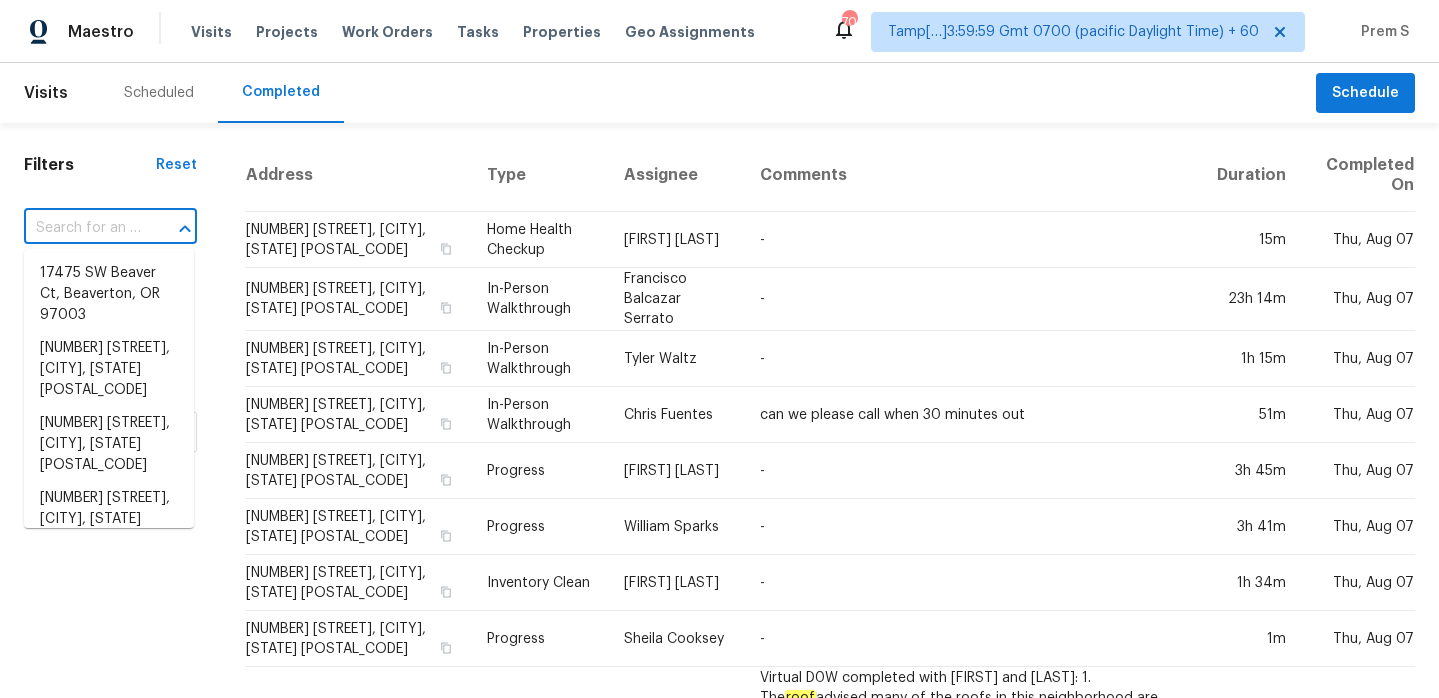 paste on "[NUMBER] [STREET] [CITY], [STATE], [POSTAL_CODE]" 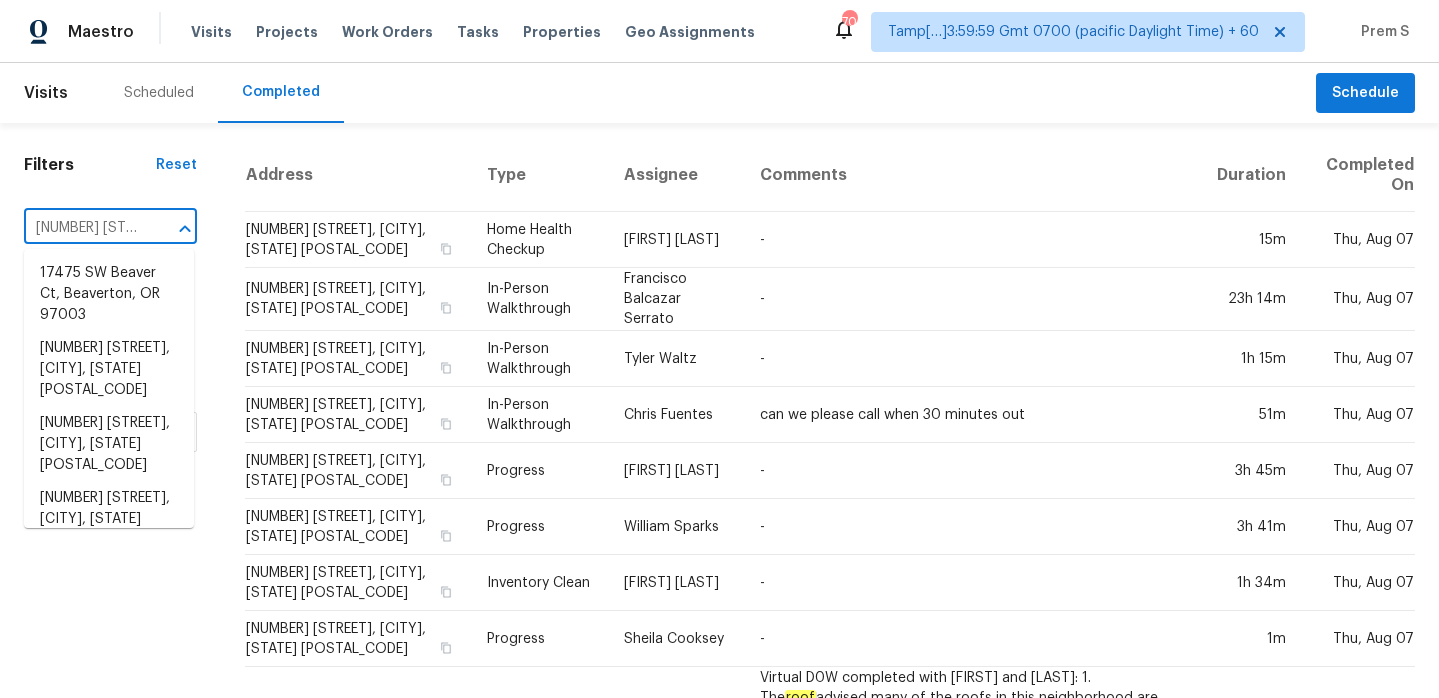 scroll, scrollTop: 0, scrollLeft: 190, axis: horizontal 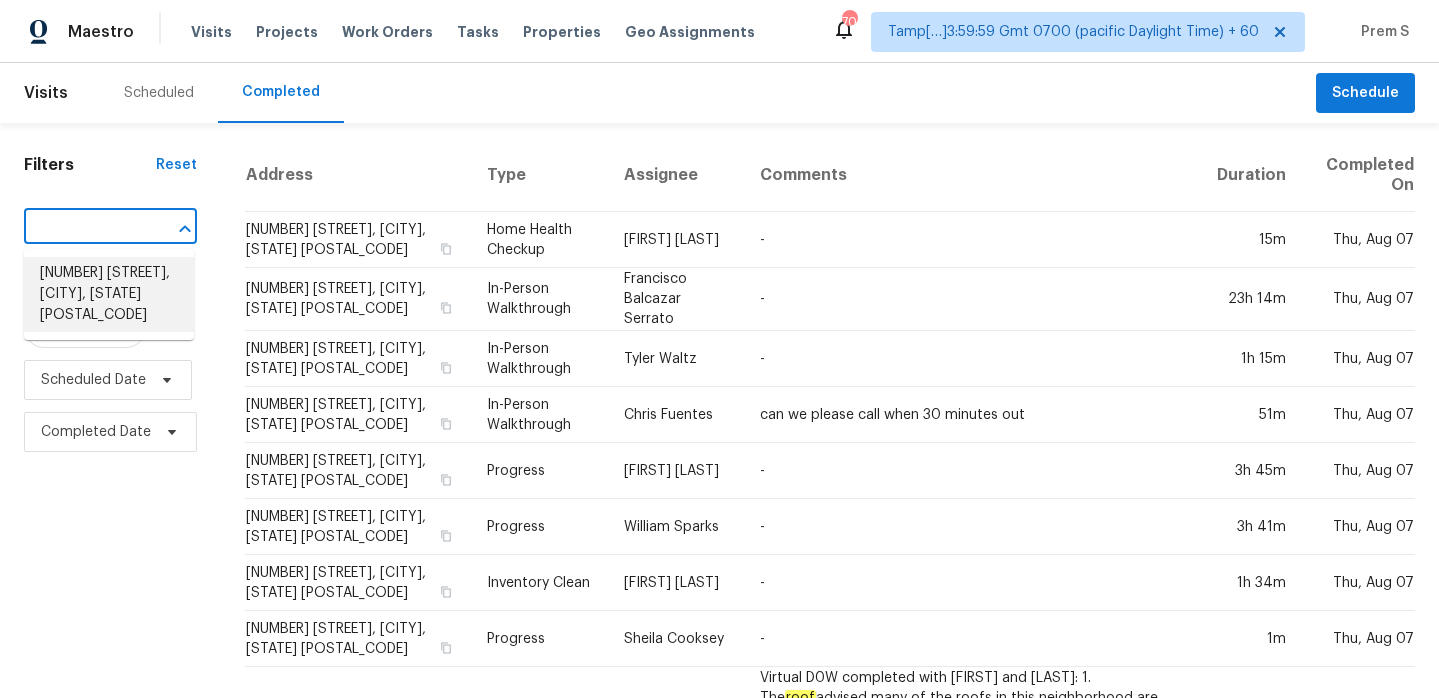 click on "[NUMBER] [STREET], [CITY], [STATE] [POSTAL_CODE]" at bounding box center (109, 294) 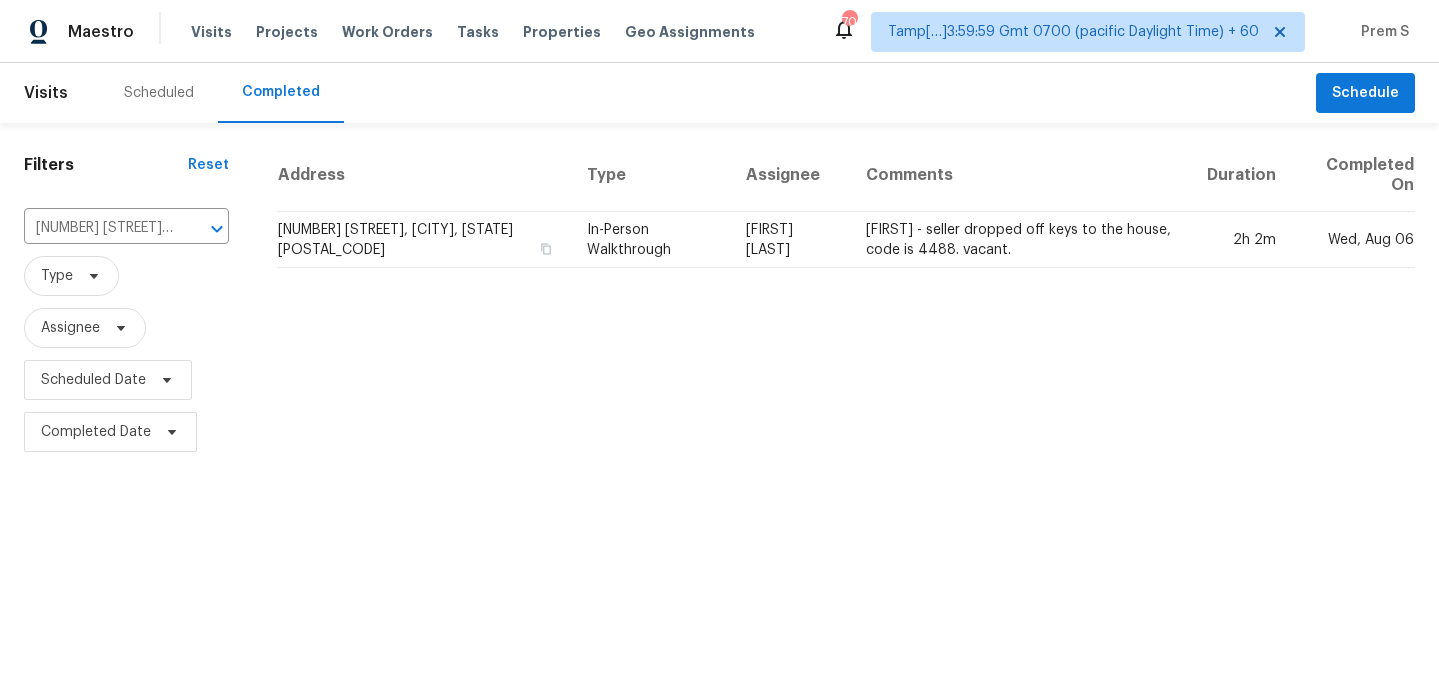 click on "[NUMBER] [STREET], [CITY], [STATE] [POSTAL_CODE]" at bounding box center (423, 240) 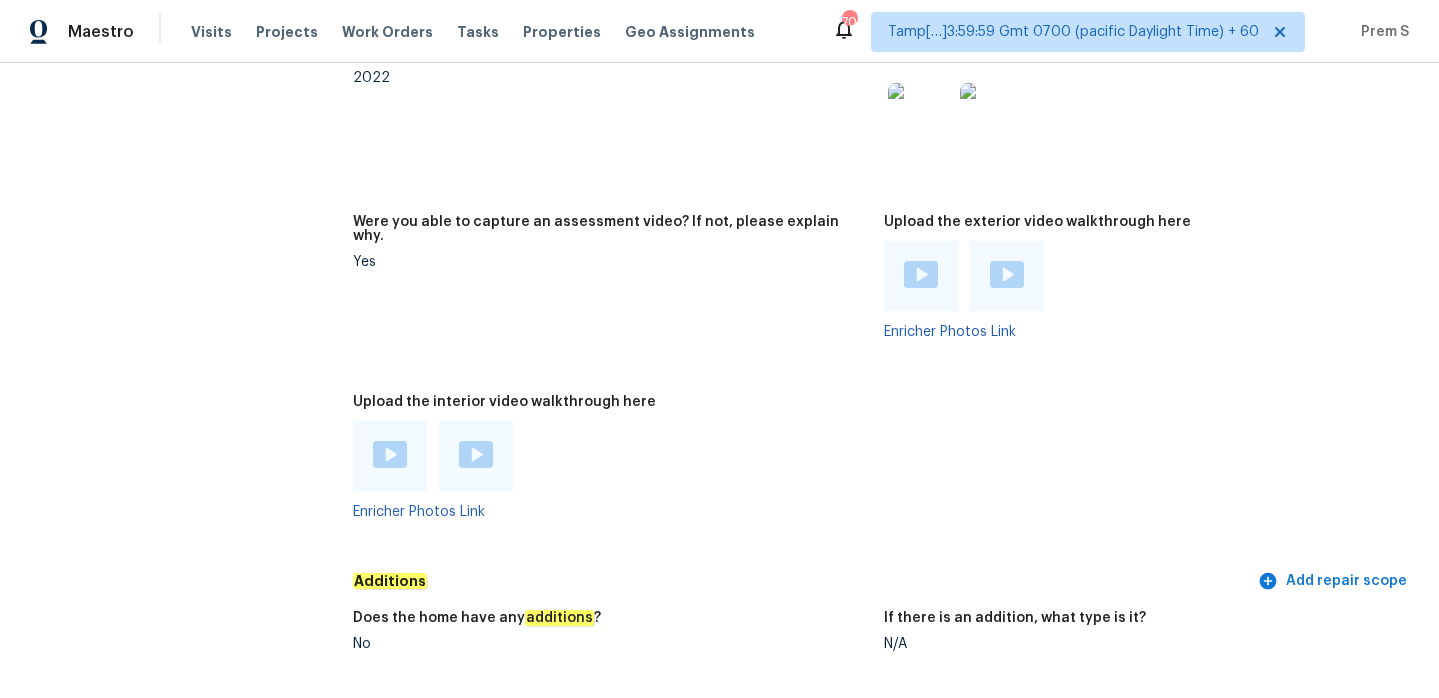 scroll, scrollTop: 3802, scrollLeft: 0, axis: vertical 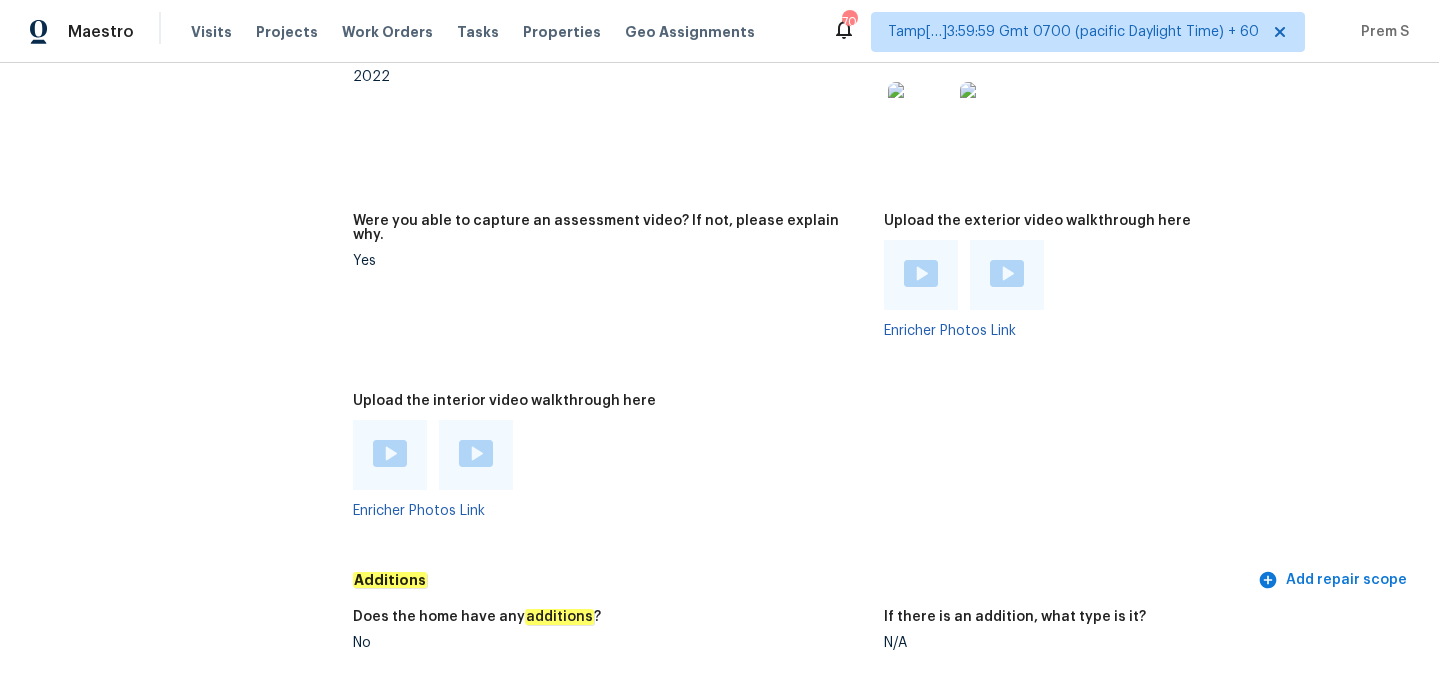 click at bounding box center (390, 453) 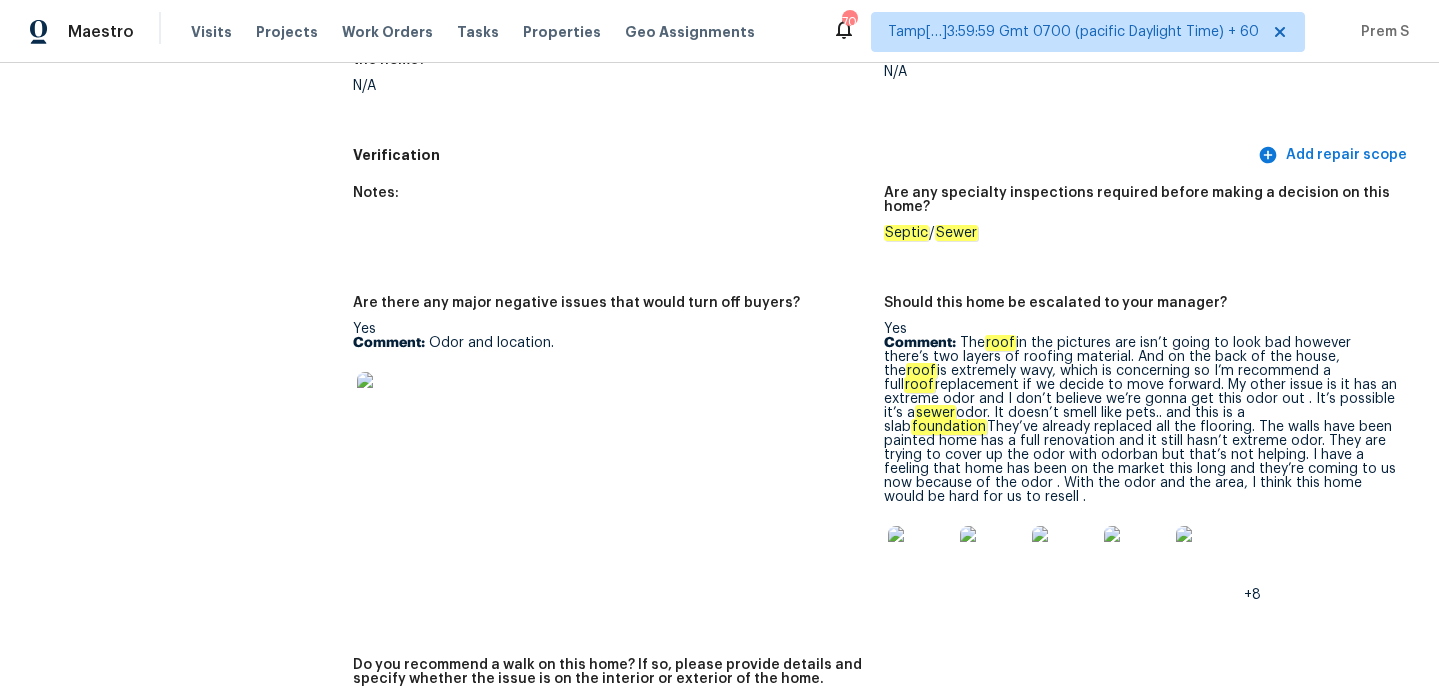 scroll, scrollTop: 4480, scrollLeft: 0, axis: vertical 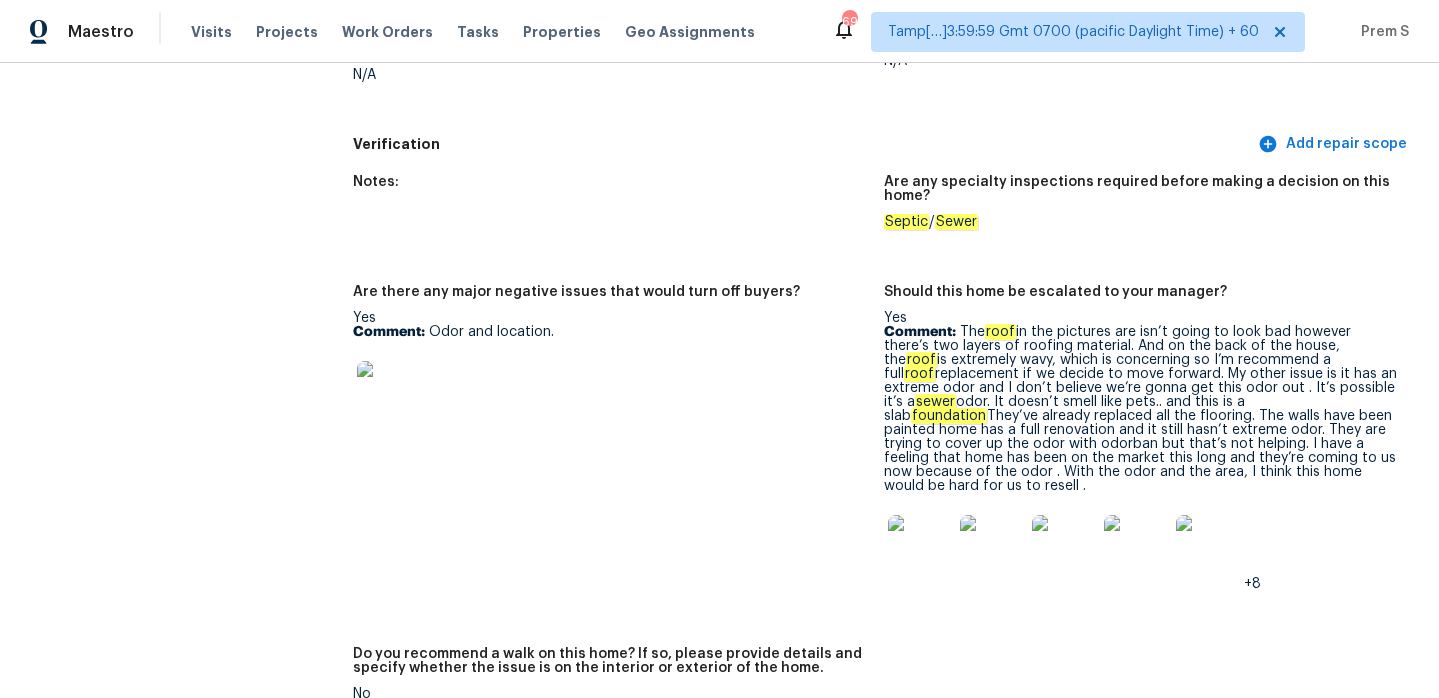 click on "Comment:   The  roof  in the pictures are isn’t going to look bad however there’s two layers of roofing material. And on the back of the house, the  roof  is extremely wavy, which is concerning so I’m recommend a full  roof  replacement if we decide to move forward.
My other issue is it has an extreme odor and I don’t believe we’re gonna get this odor out . It’s possible it’s a  sewer  odor. It doesn’t smell like pets.. and this is a slab  foundation
They’ve already replaced all the flooring. The walls have been painted home has a full renovation and it still hasn’t extreme odor.
They are trying to cover up the odor with odorban but that’s not helping.
I have a feeling that home has been on the market this long and they’re coming to us now because of the odor .
With the odor and the area, I think this home would be hard for us to resell ." at bounding box center [1141, 409] 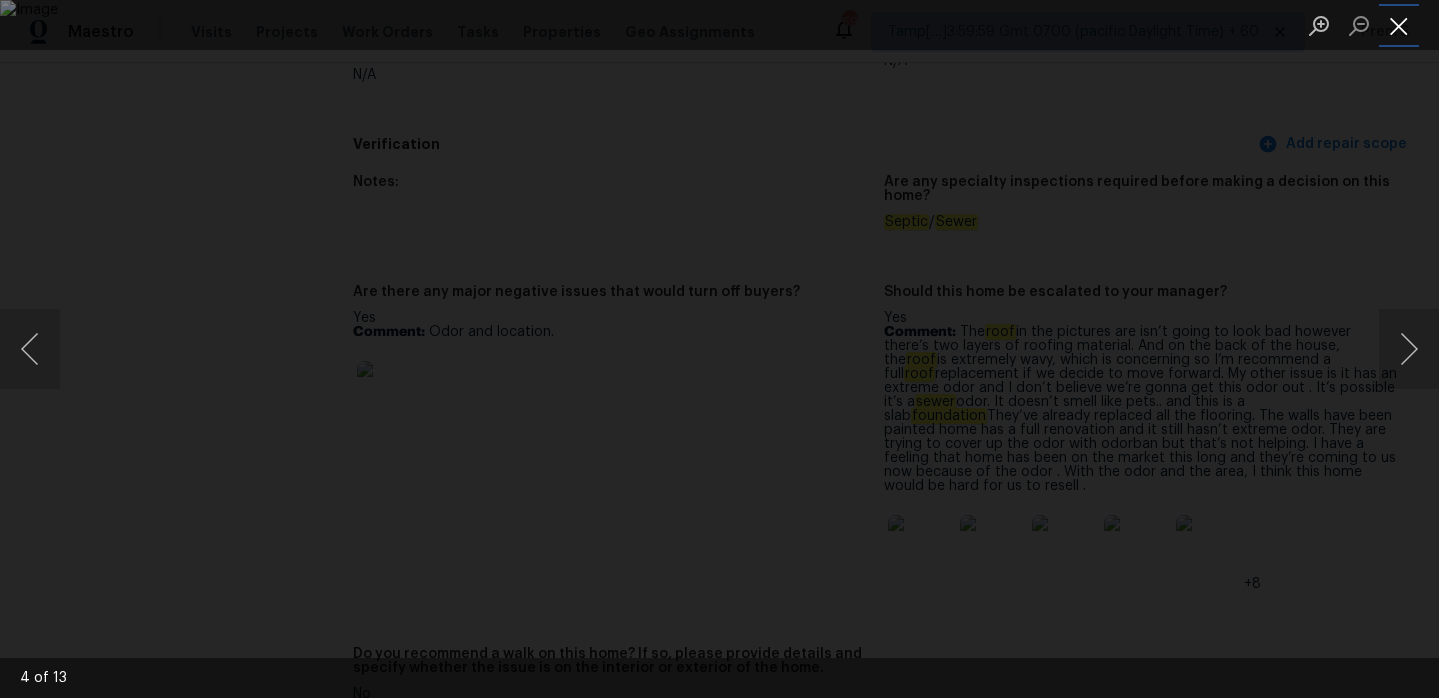 click at bounding box center [1399, 25] 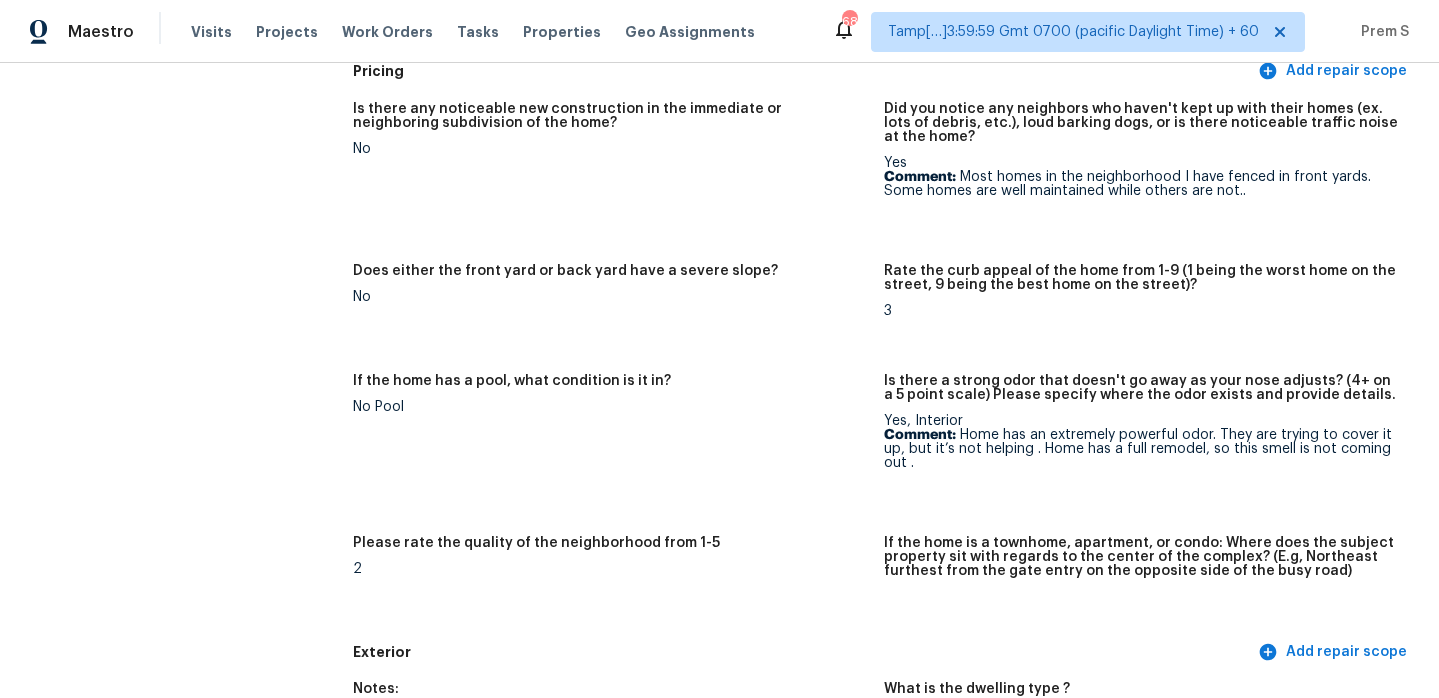 scroll, scrollTop: 0, scrollLeft: 0, axis: both 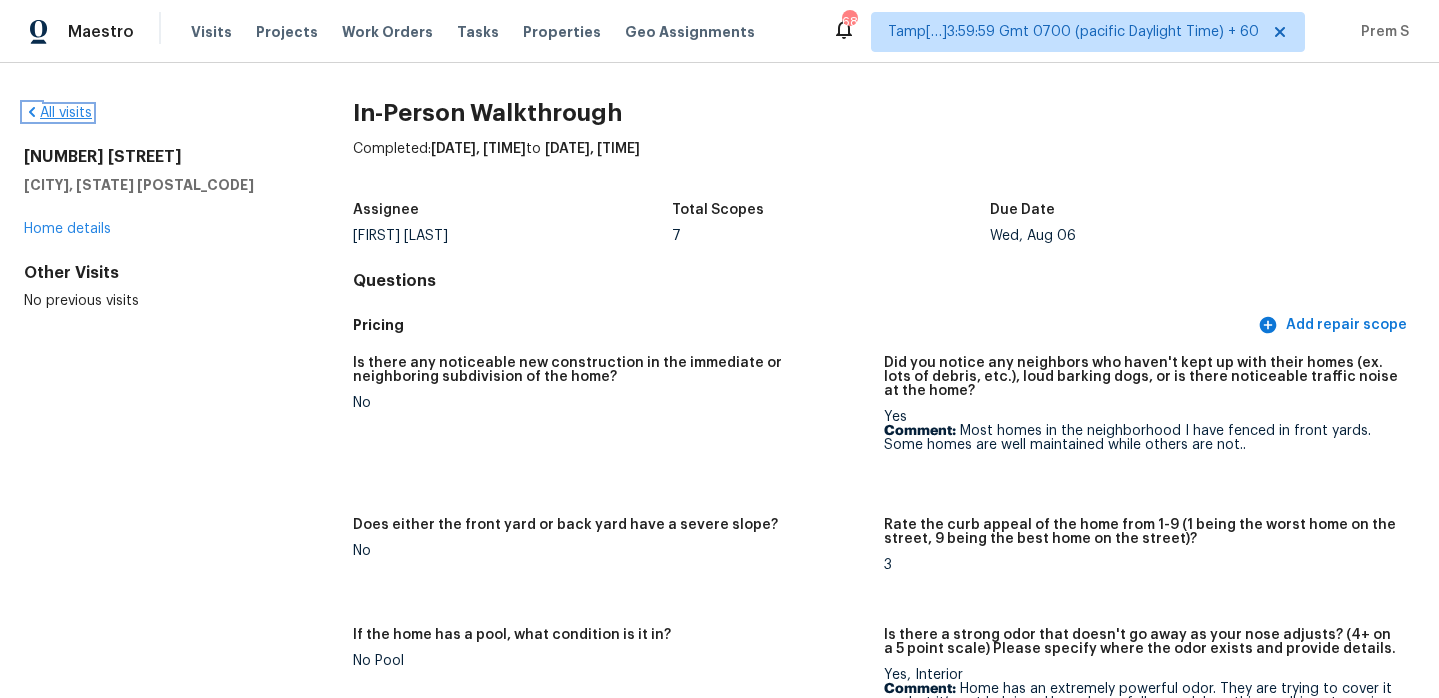 click on "All visits" at bounding box center (58, 113) 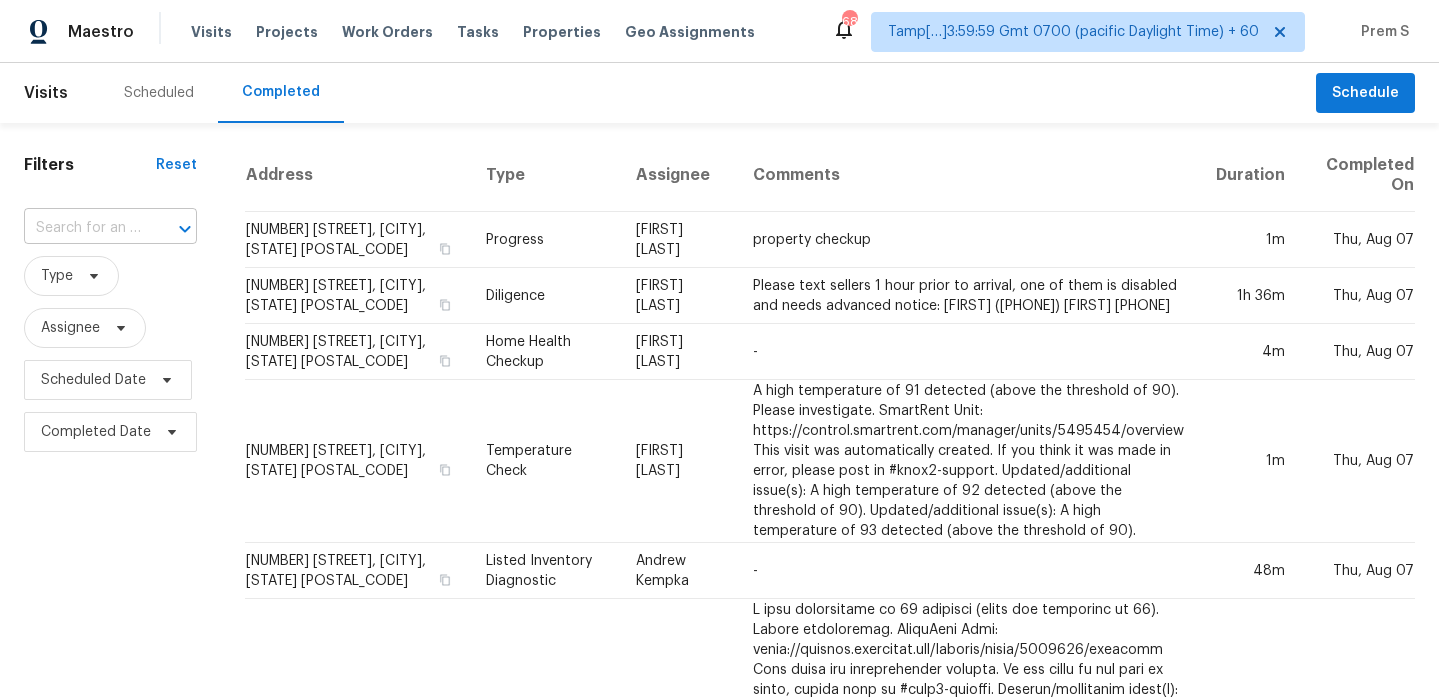 click at bounding box center [82, 228] 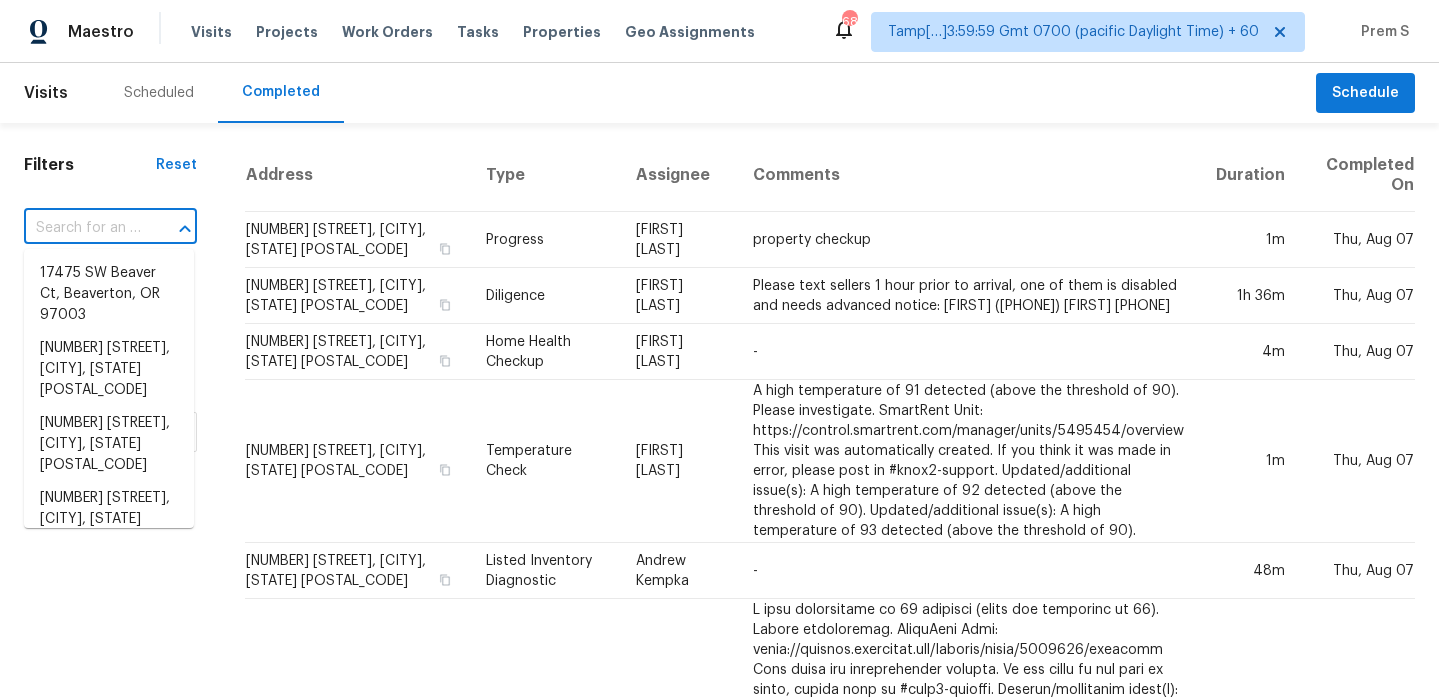 paste on "[NUMBER] [STREET] [CITY], [STATE], [POSTAL_CODE]" 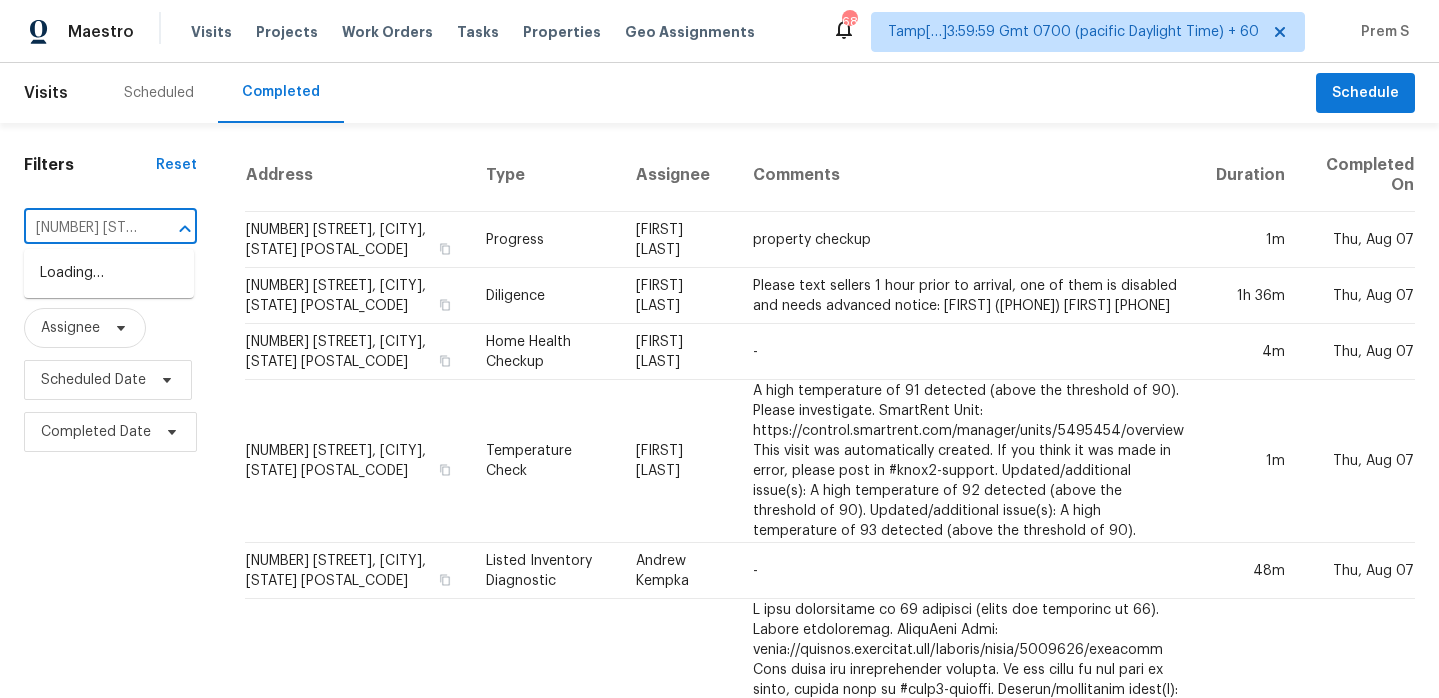 scroll, scrollTop: 0, scrollLeft: 134, axis: horizontal 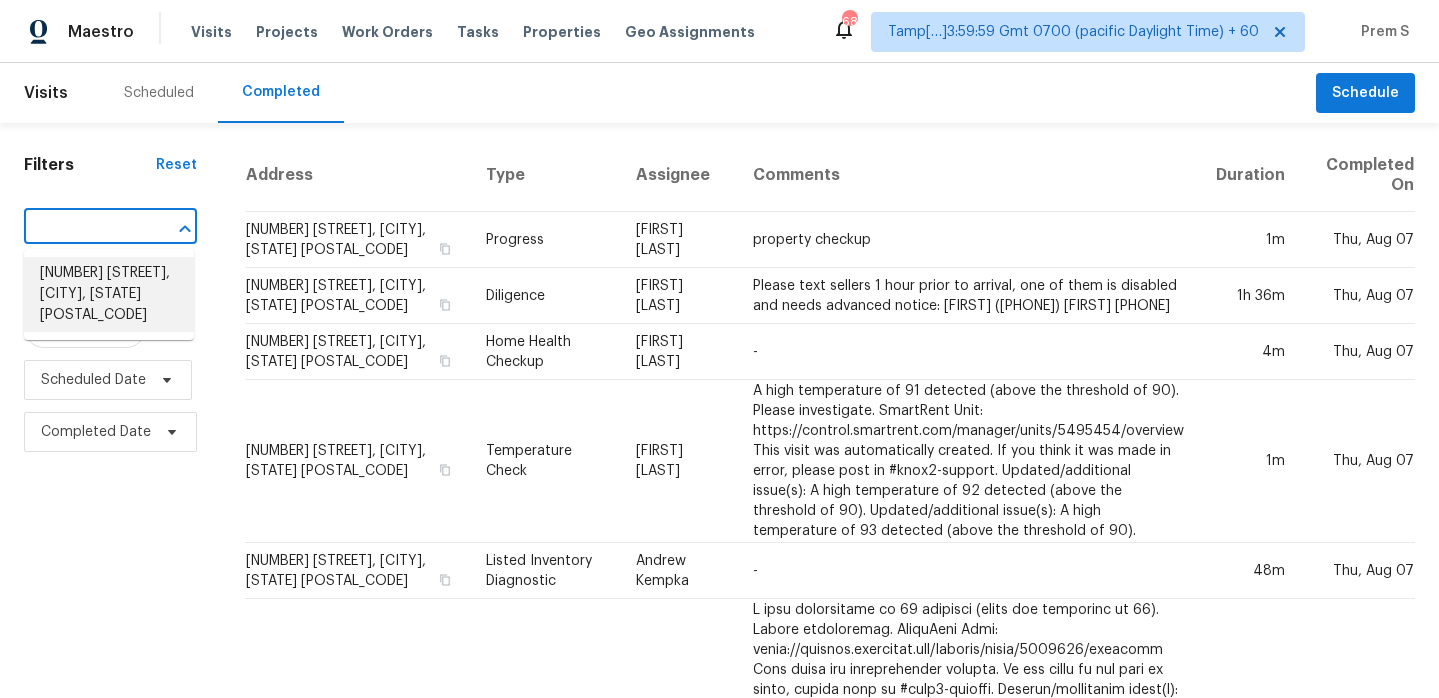 click on "[NUMBER] [STREET], [CITY], [STATE] [POSTAL_CODE]" at bounding box center (109, 294) 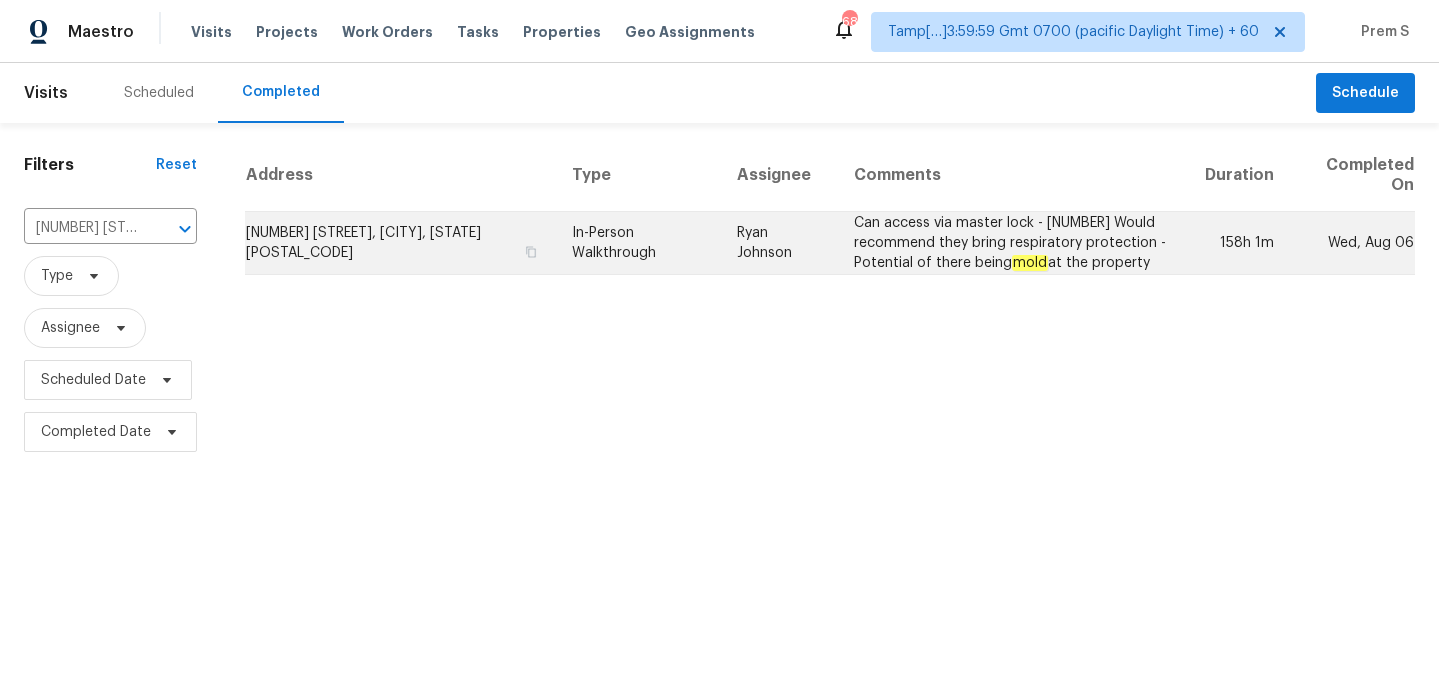 click on "[NUMBER] [STREET], [CITY], [STATE] [POSTAL_CODE]" at bounding box center (400, 243) 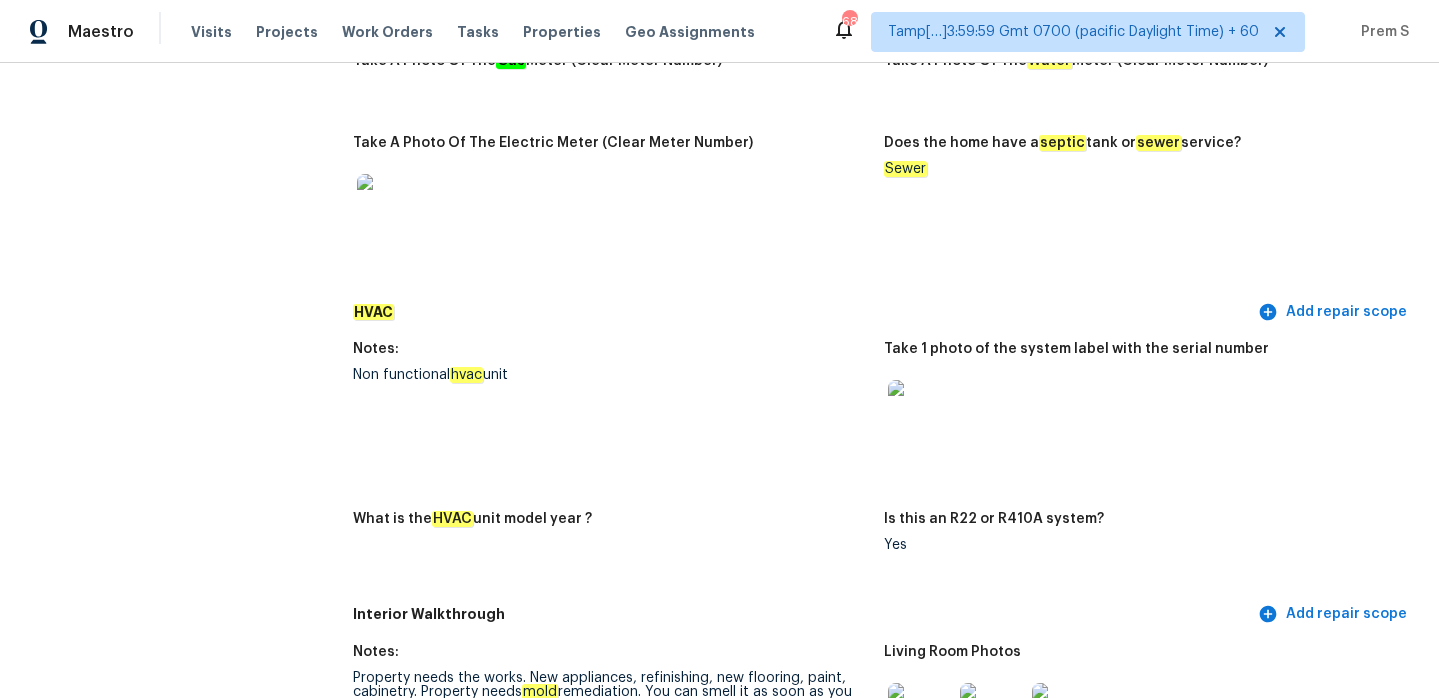 scroll, scrollTop: 1721, scrollLeft: 0, axis: vertical 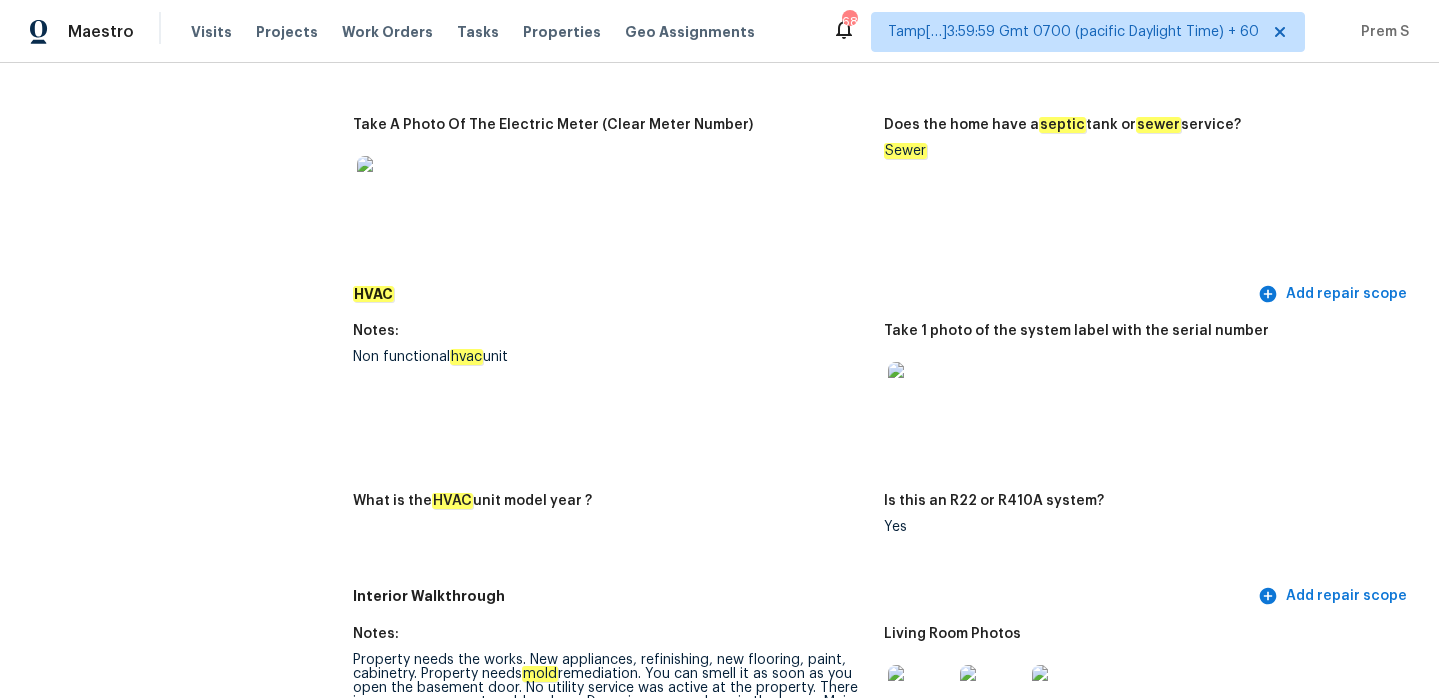 click on "Non functional hvac unit" at bounding box center (610, 357) 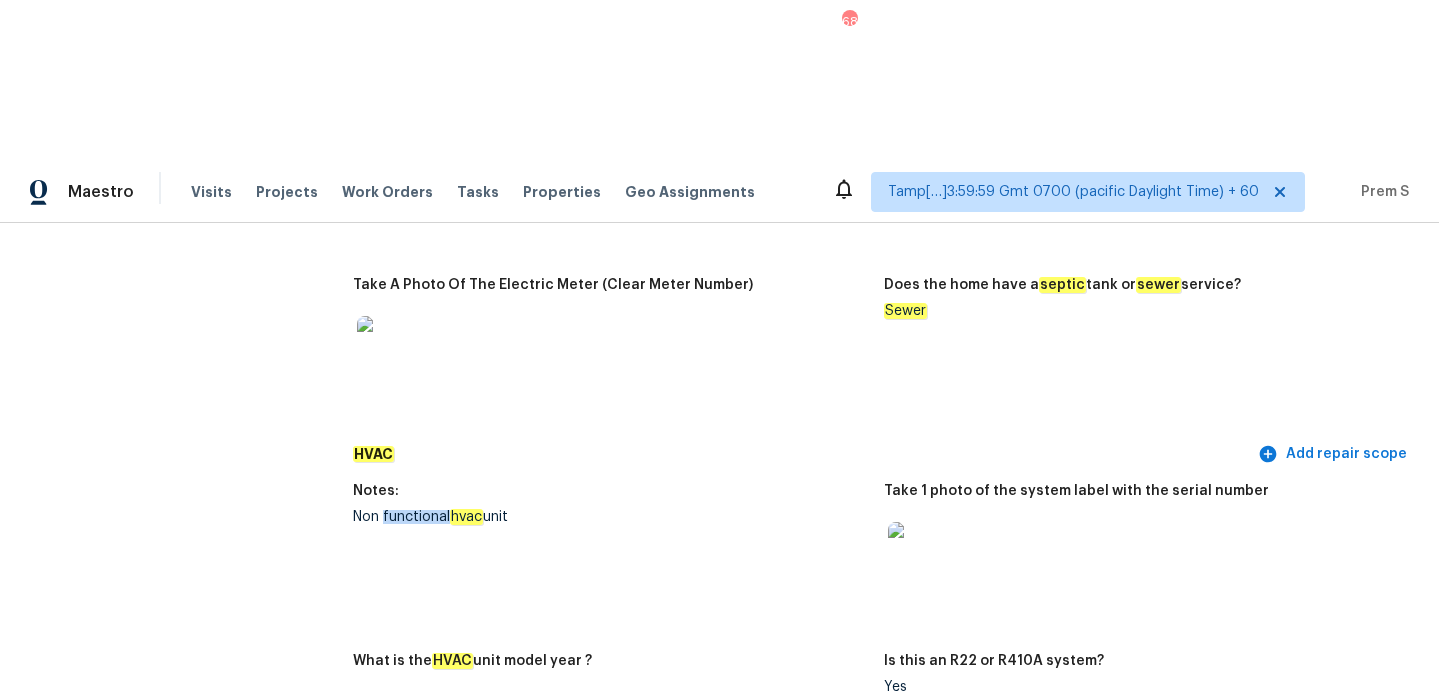 click on "Non functional hvac unit" at bounding box center (610, 517) 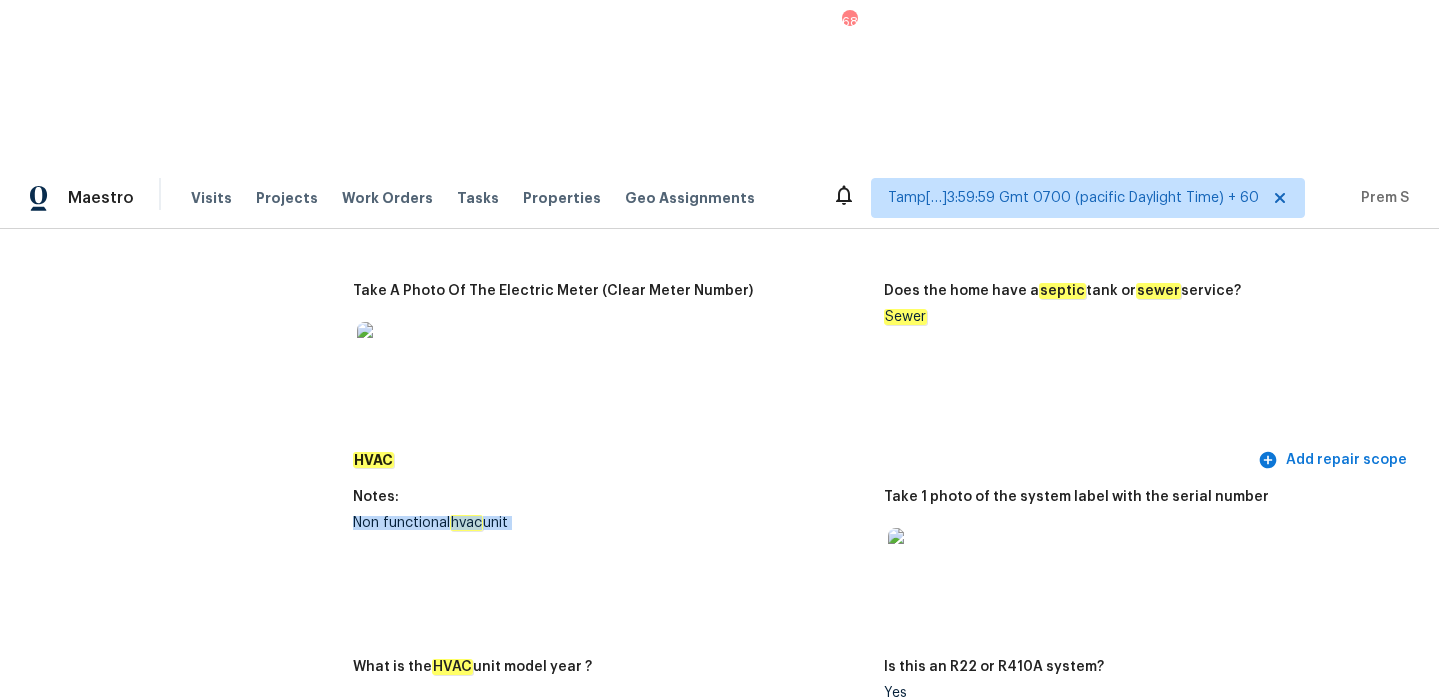 copy on "Non functional hvac unit" 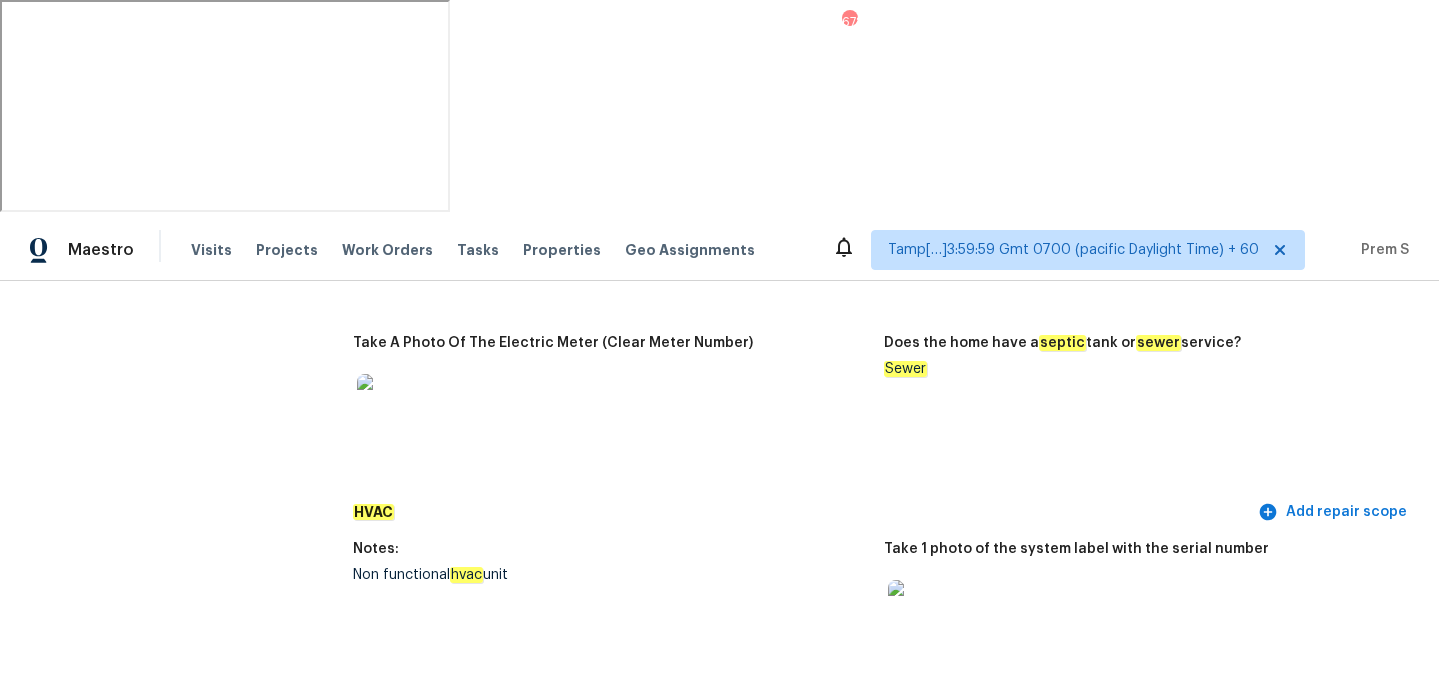 scroll, scrollTop: 314, scrollLeft: 0, axis: vertical 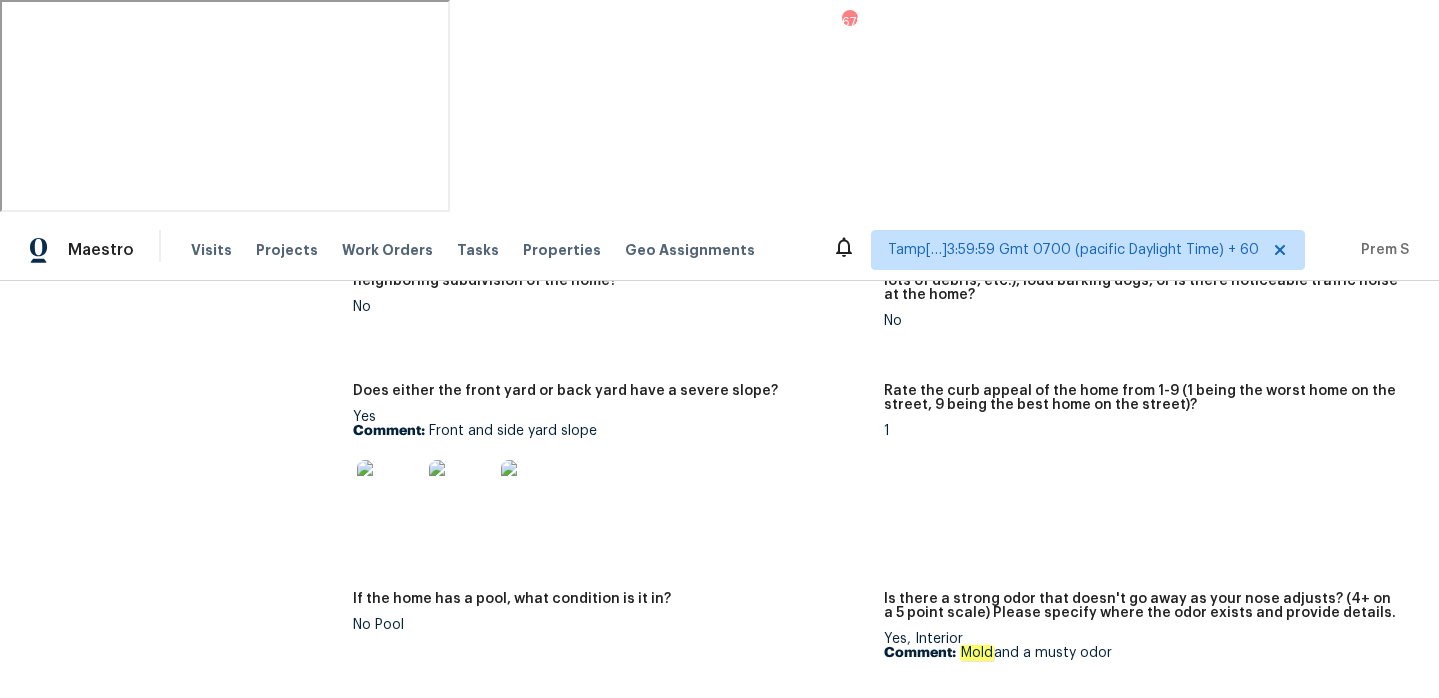click on "Is there any noticeable new construction in the immediate or neighboring subdivision of the home? No" at bounding box center (618, 310) 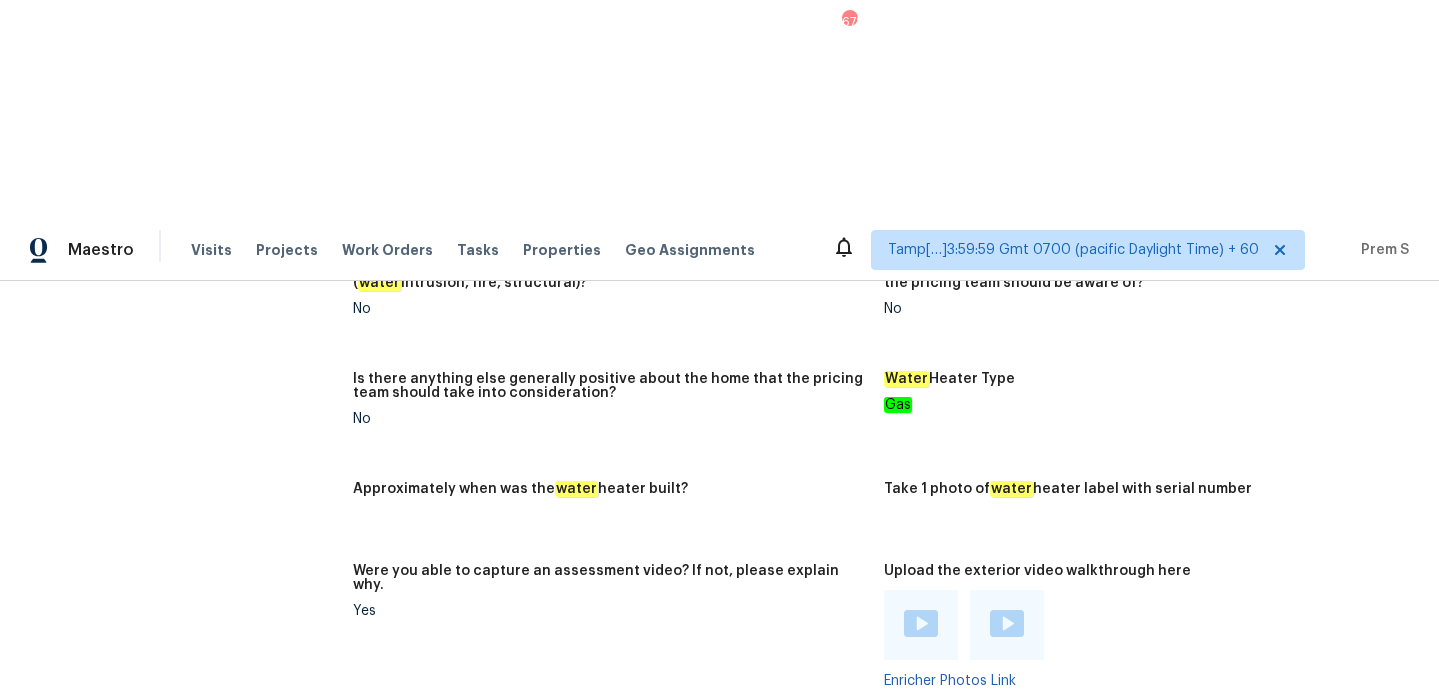 scroll, scrollTop: 3754, scrollLeft: 0, axis: vertical 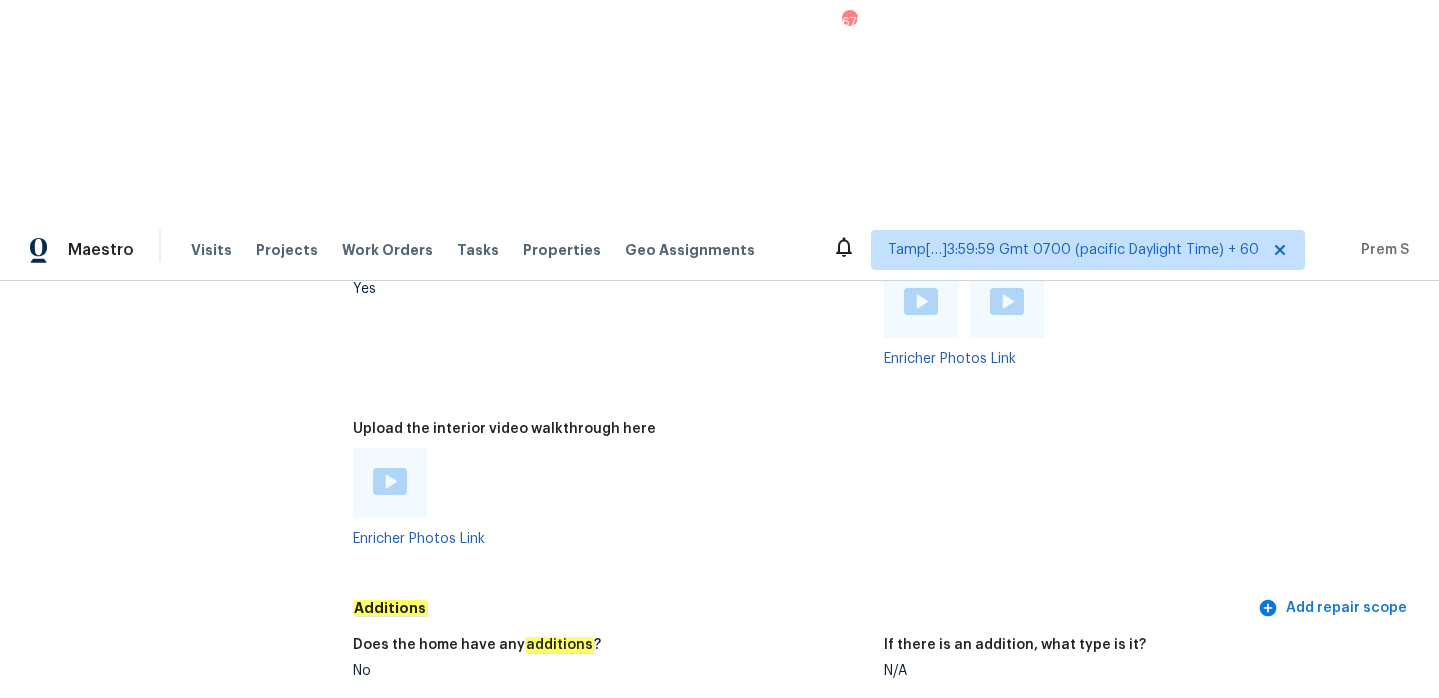 click at bounding box center [390, 481] 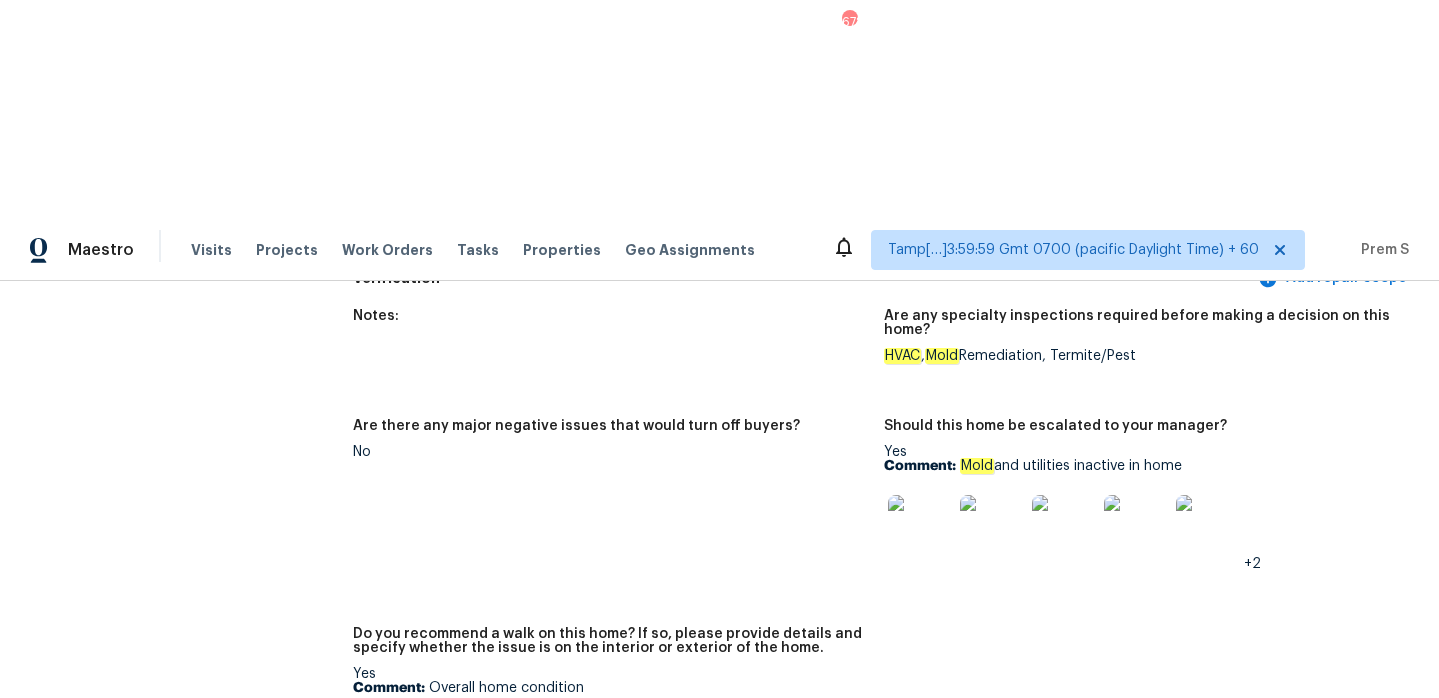 scroll, scrollTop: 4222, scrollLeft: 0, axis: vertical 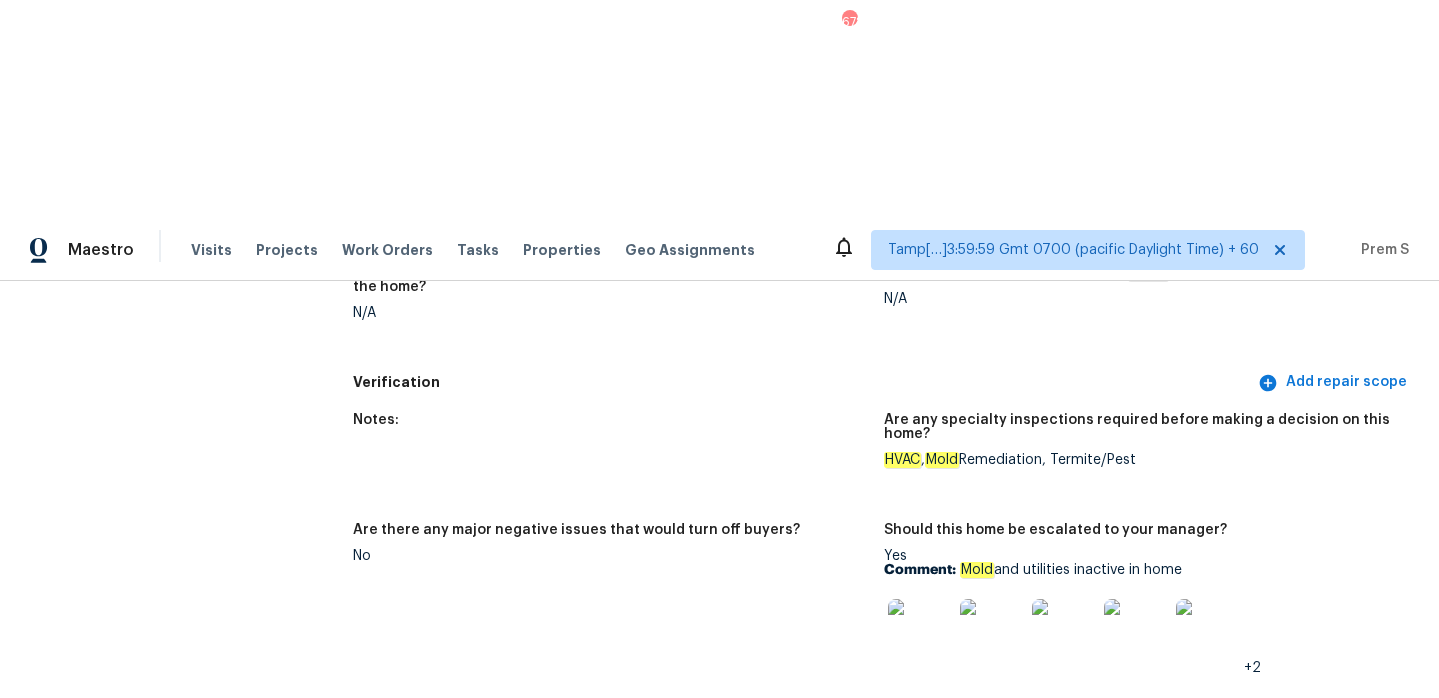 drag, startPoint x: 964, startPoint y: 308, endPoint x: 1220, endPoint y: 308, distance: 256 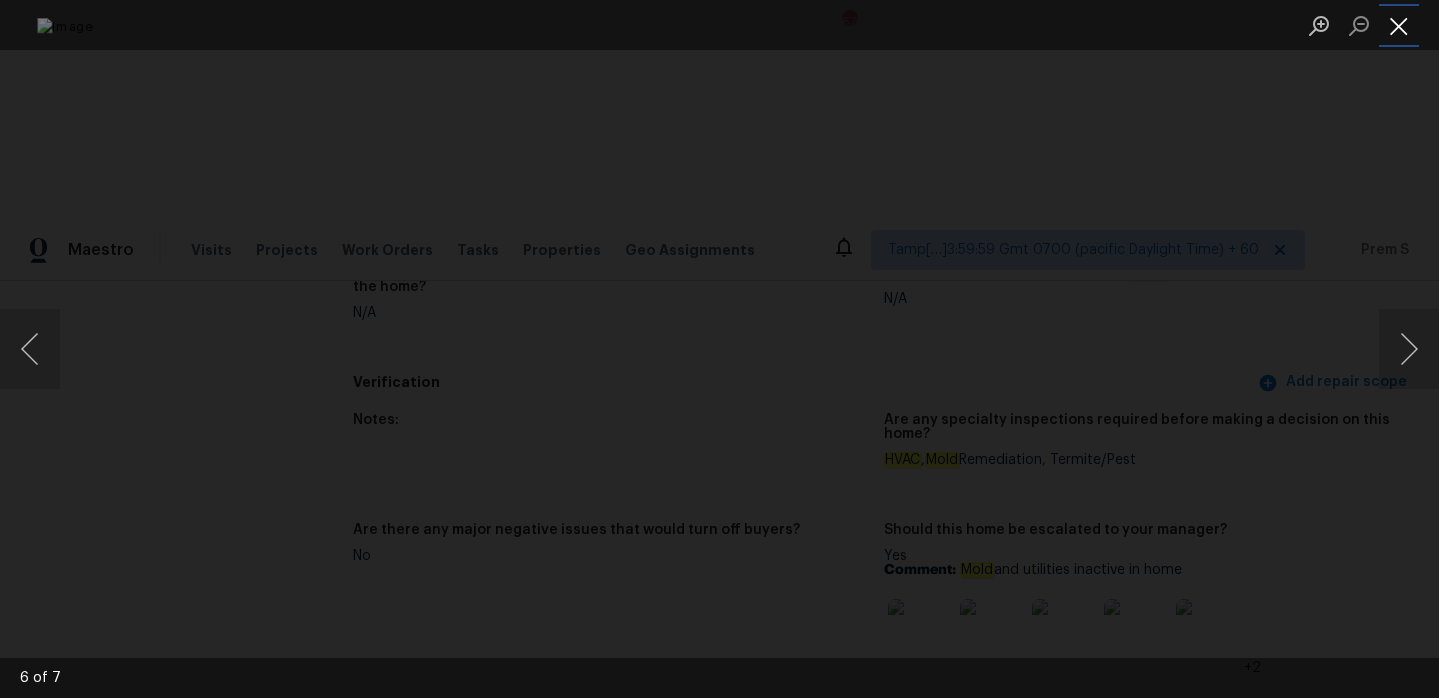 click at bounding box center (1399, 25) 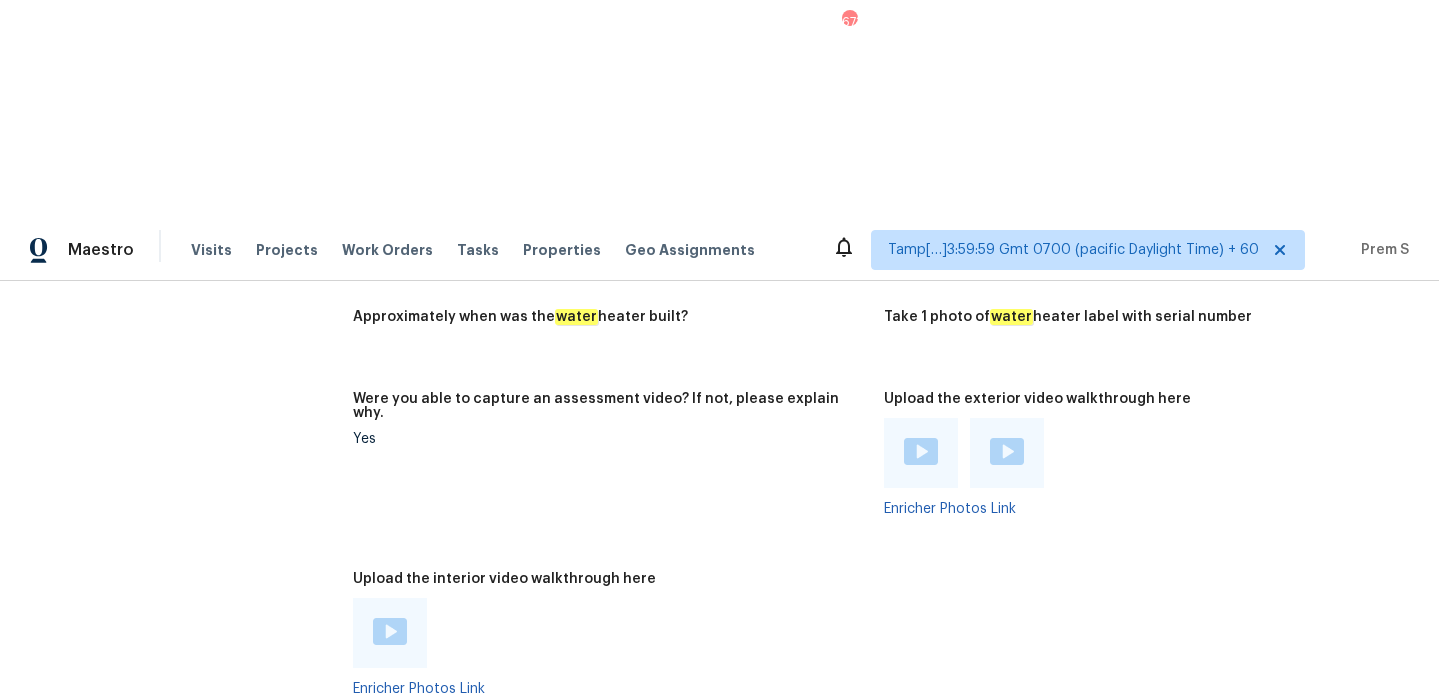 scroll, scrollTop: 3605, scrollLeft: 0, axis: vertical 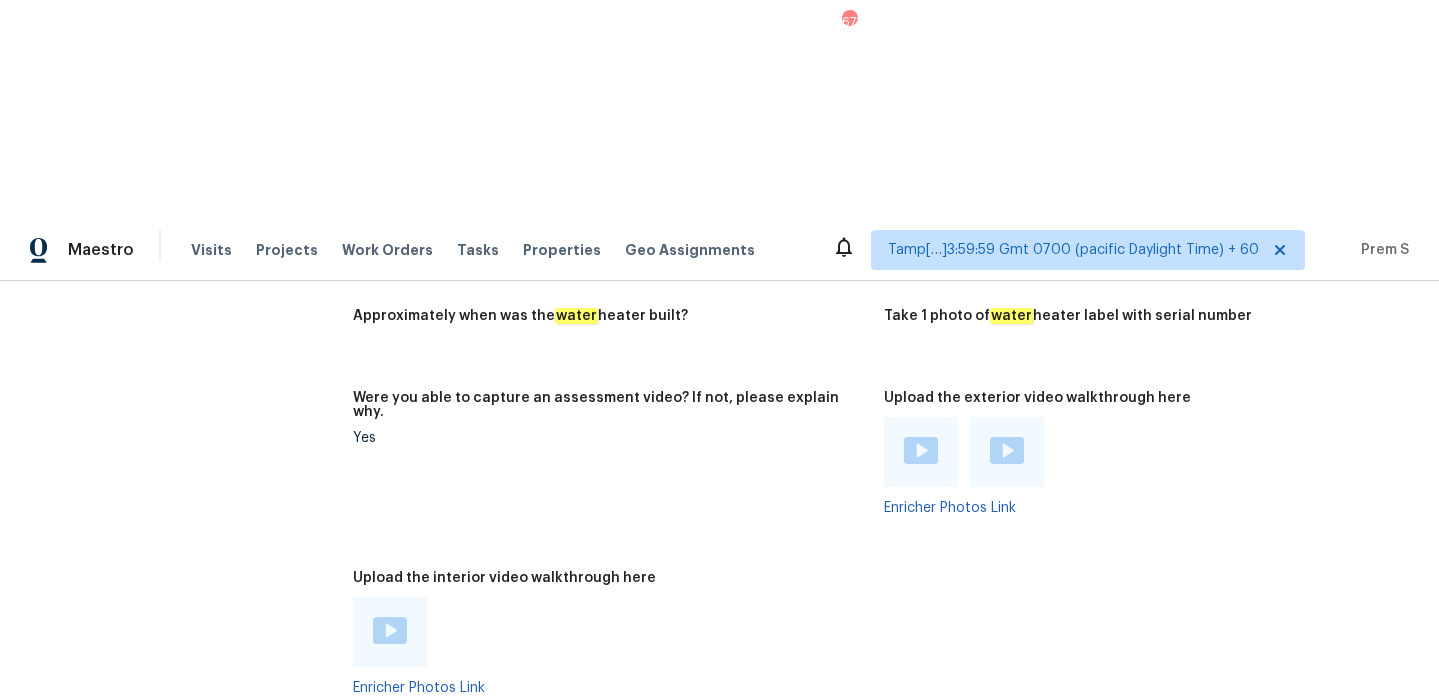 click at bounding box center (390, 630) 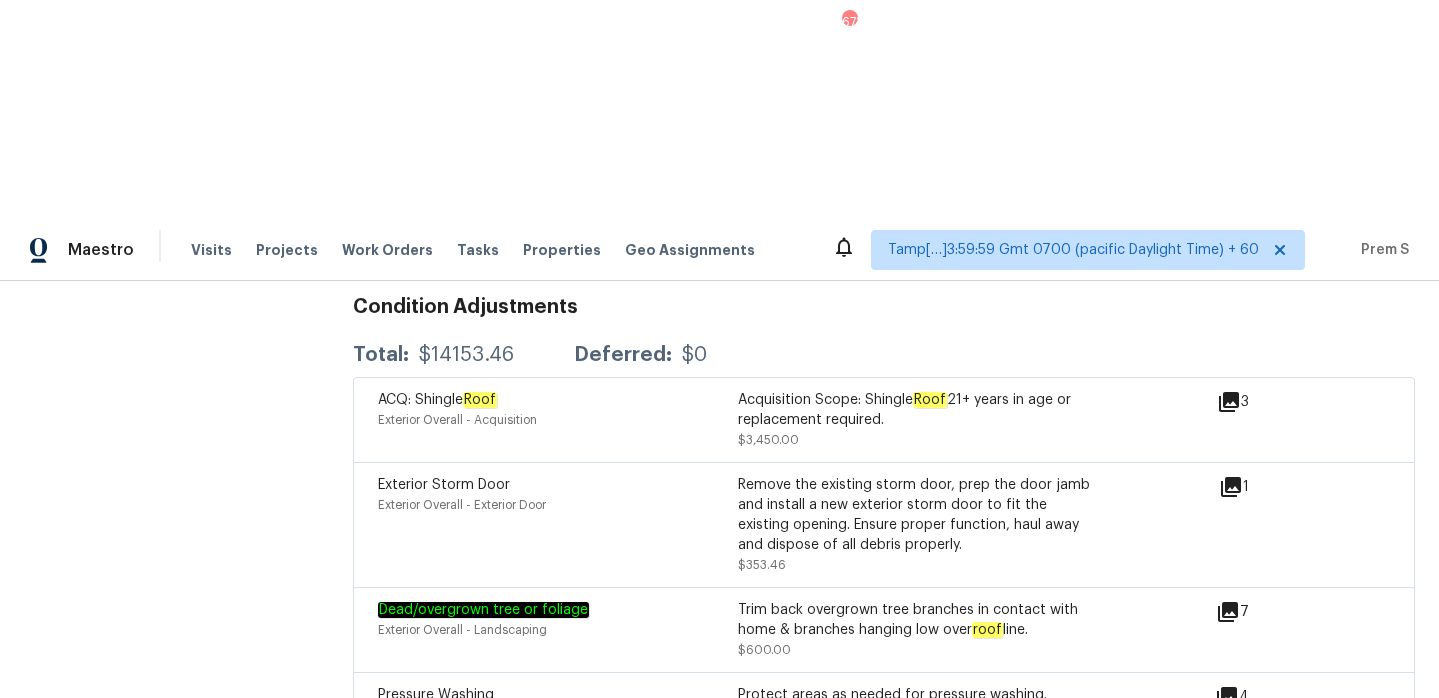 scroll, scrollTop: 5201, scrollLeft: 0, axis: vertical 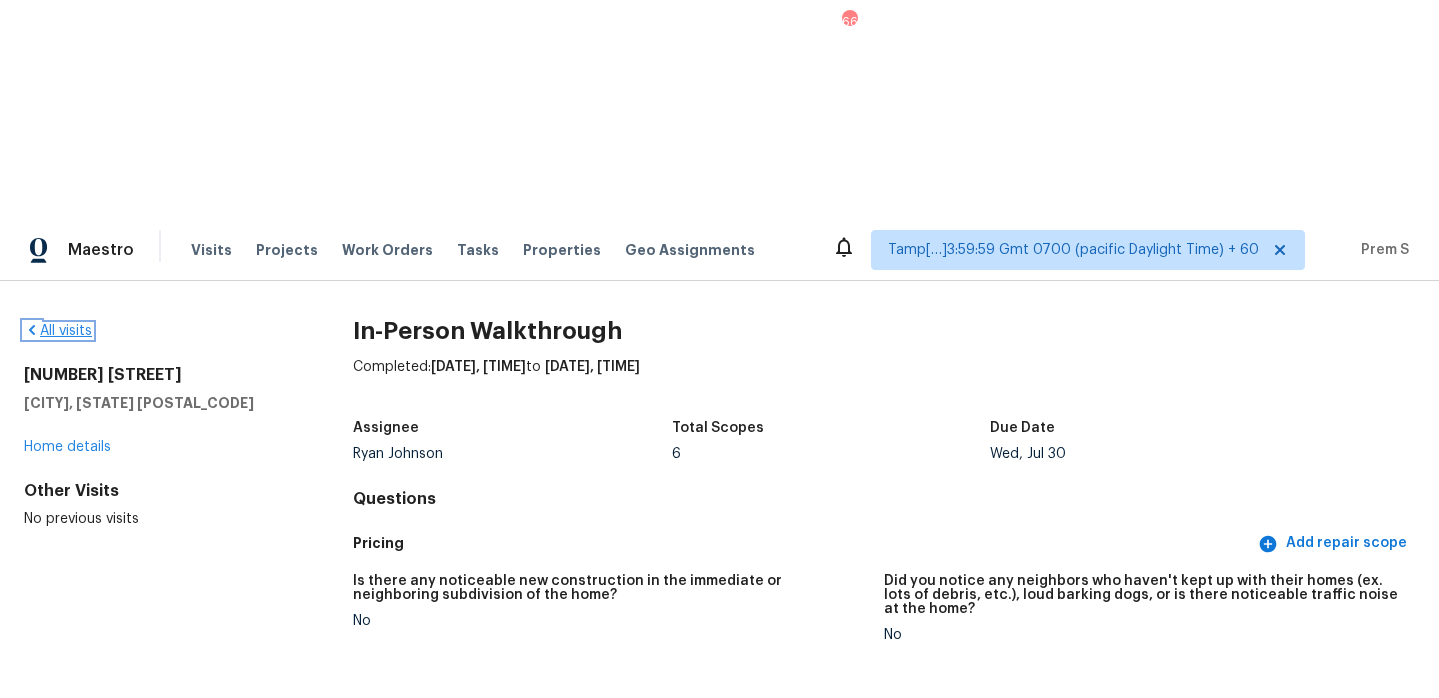 click on "All visits" at bounding box center [58, 331] 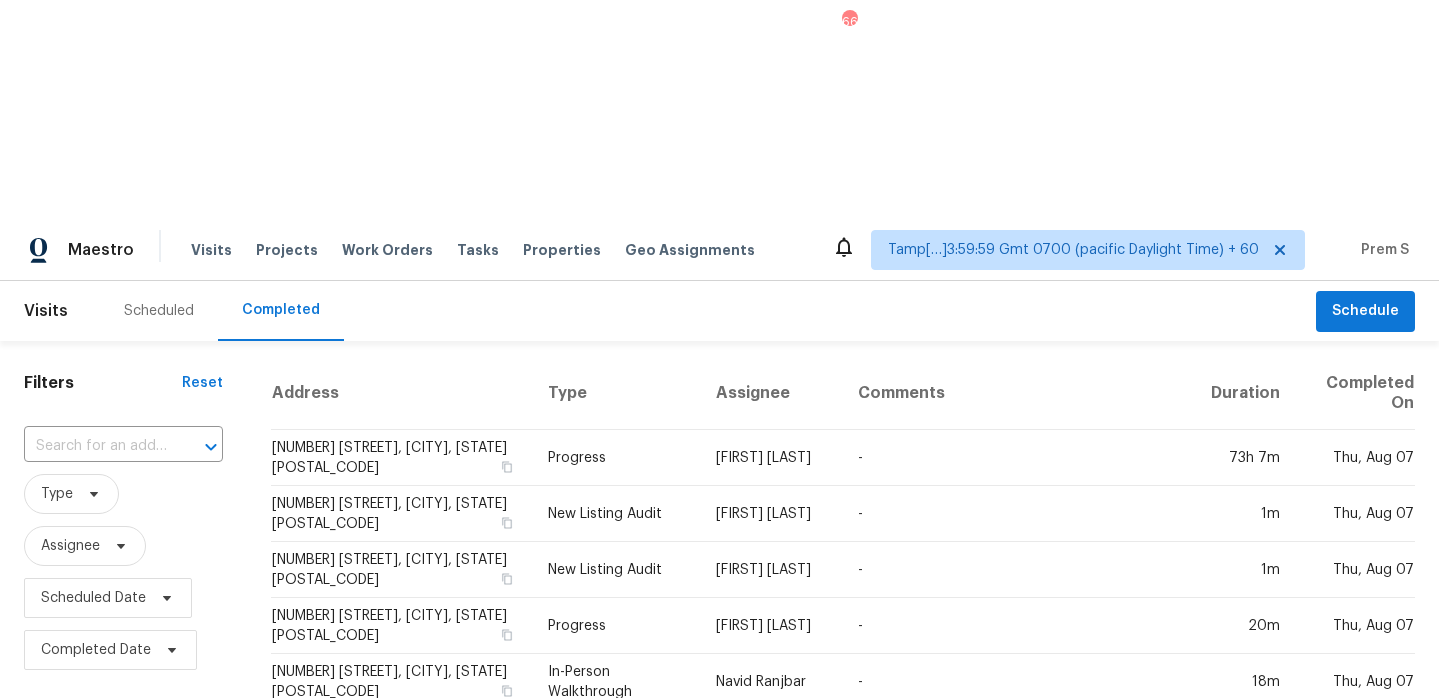 click on "​" at bounding box center (123, 446) 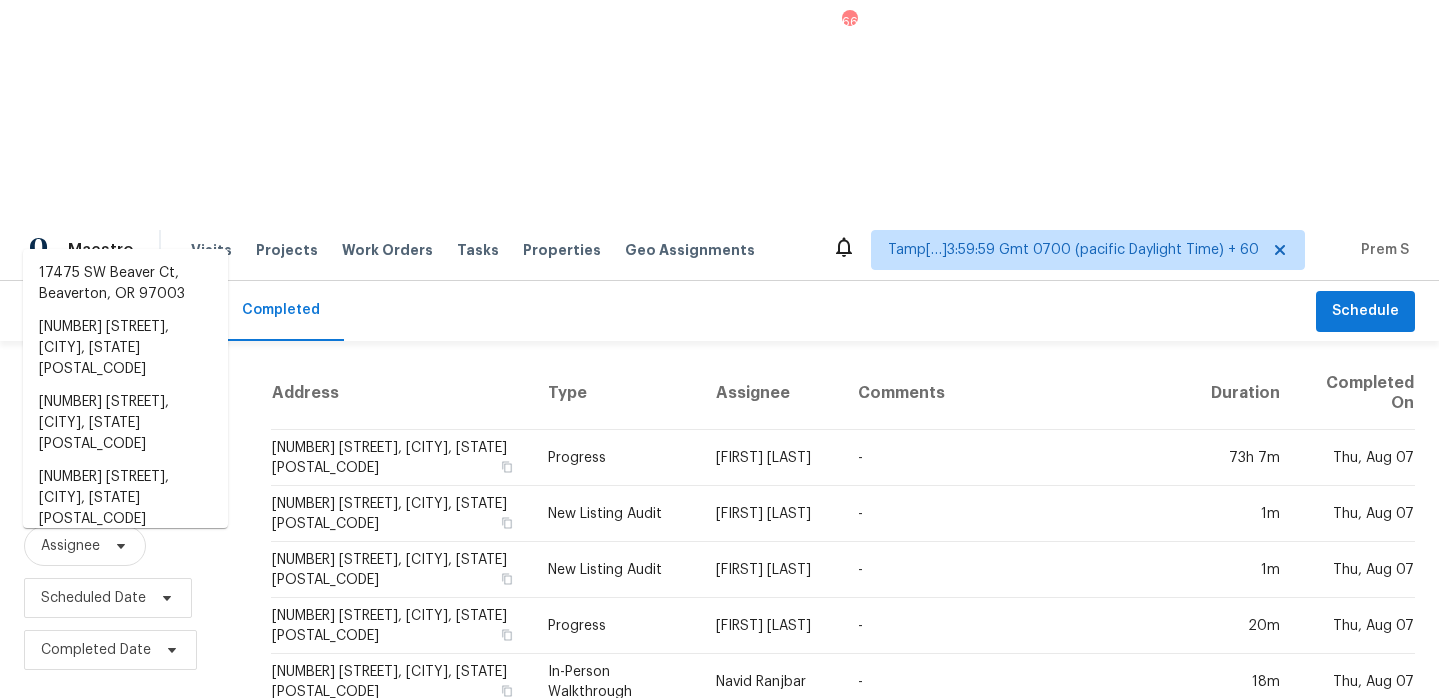 click at bounding box center [95, 446] 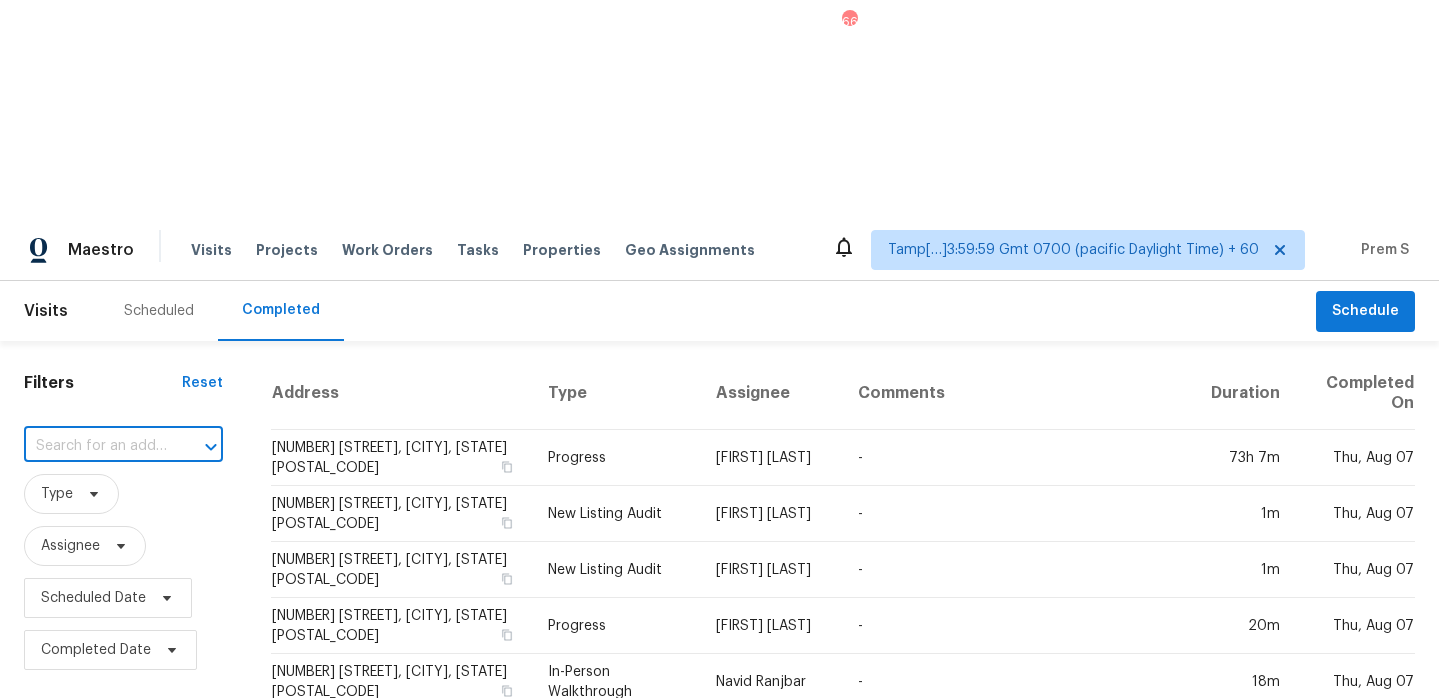 paste on "[NUMBER] [STREET] [CITY], [STATE], [POSTAL_CODE]" 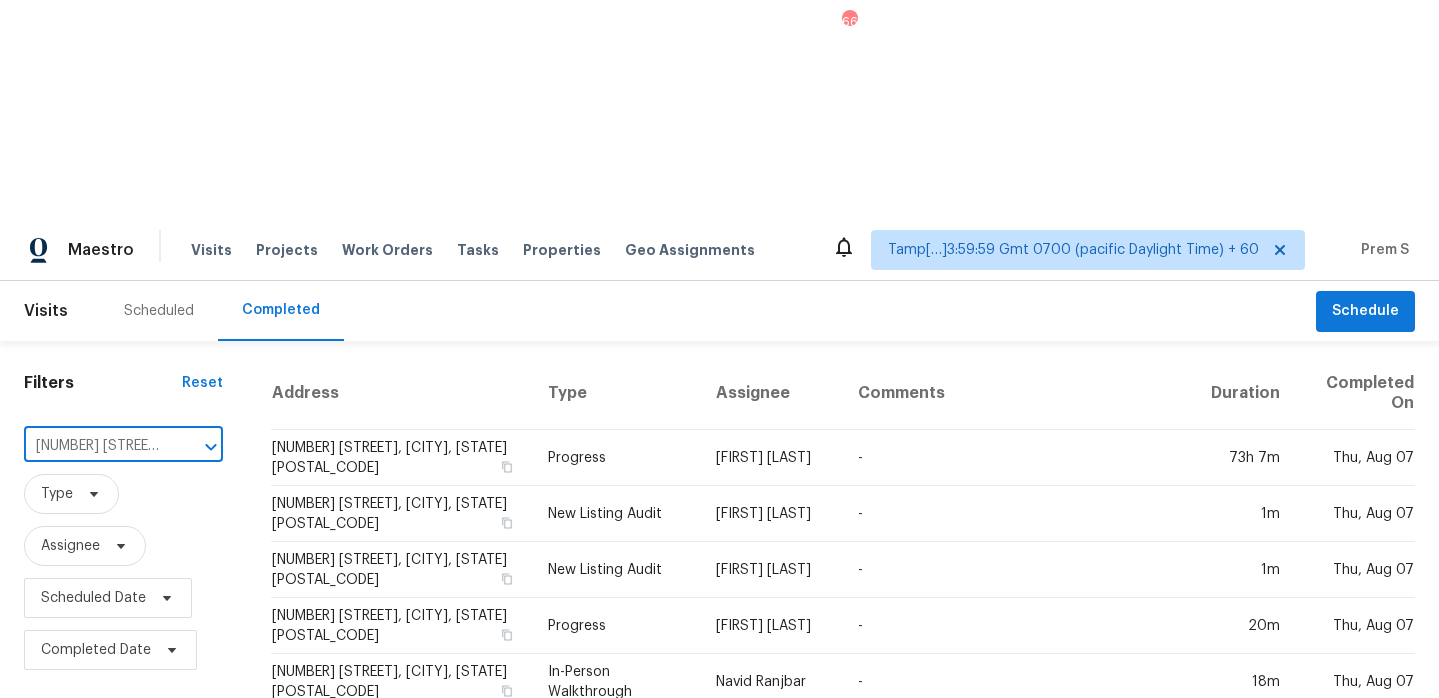 scroll, scrollTop: 0, scrollLeft: 97, axis: horizontal 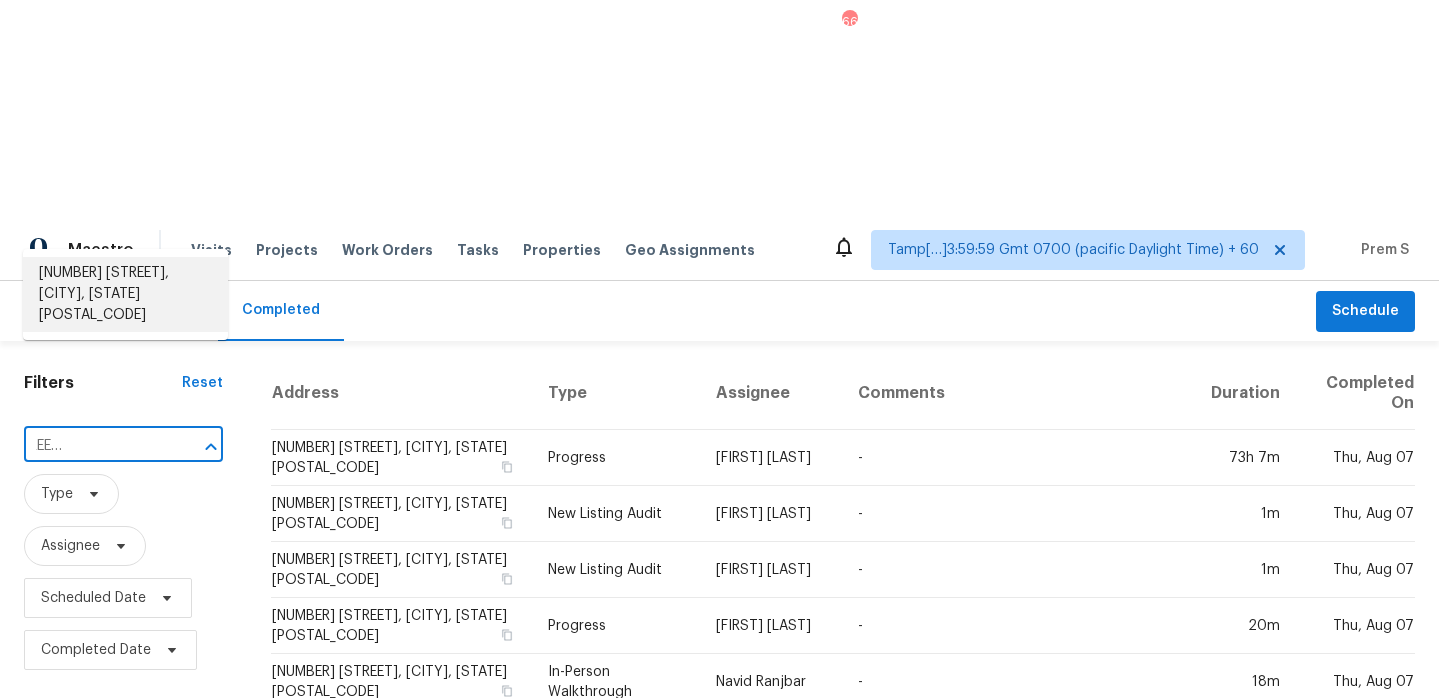 click on "[NUMBER] [STREET], [CITY], [STATE] [POSTAL_CODE]" at bounding box center (125, 294) 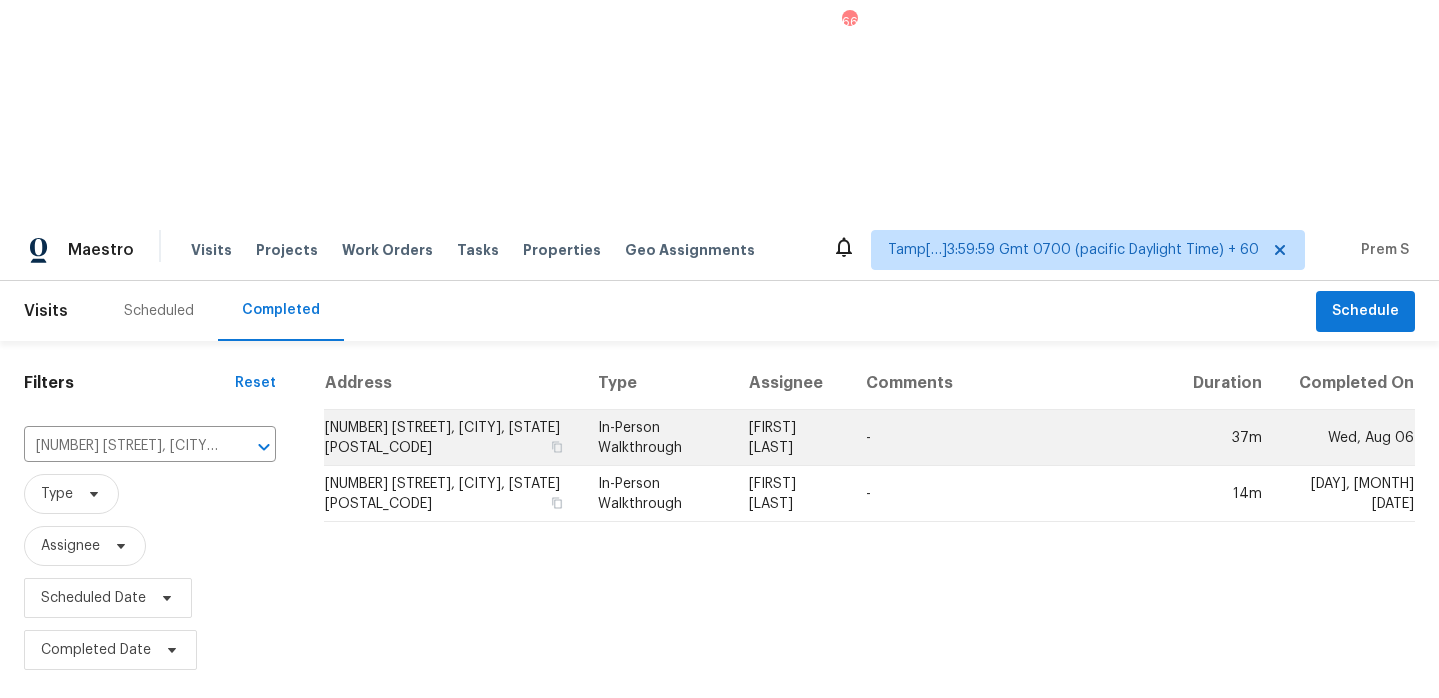 click on "[NUMBER] [STREET], [CITY], [STATE] [POSTAL_CODE]" at bounding box center [453, 438] 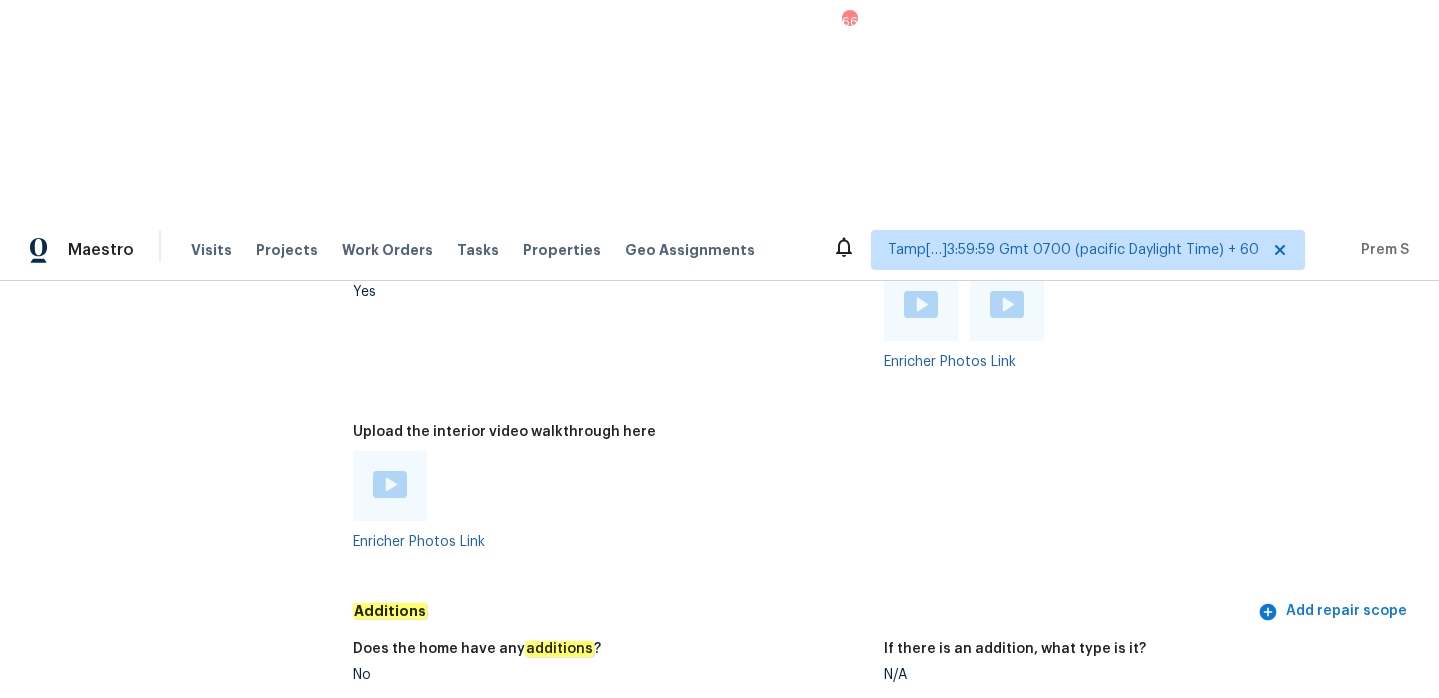 scroll, scrollTop: 4361, scrollLeft: 0, axis: vertical 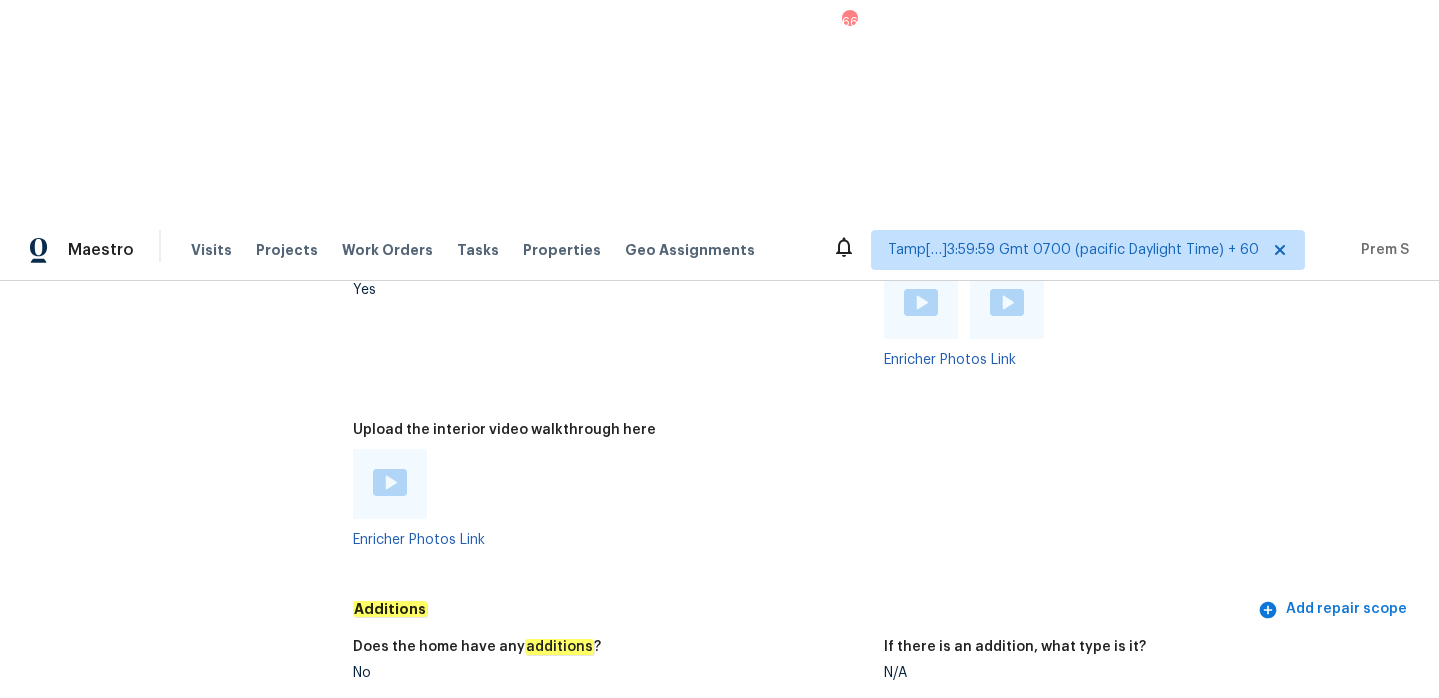 click at bounding box center [390, 482] 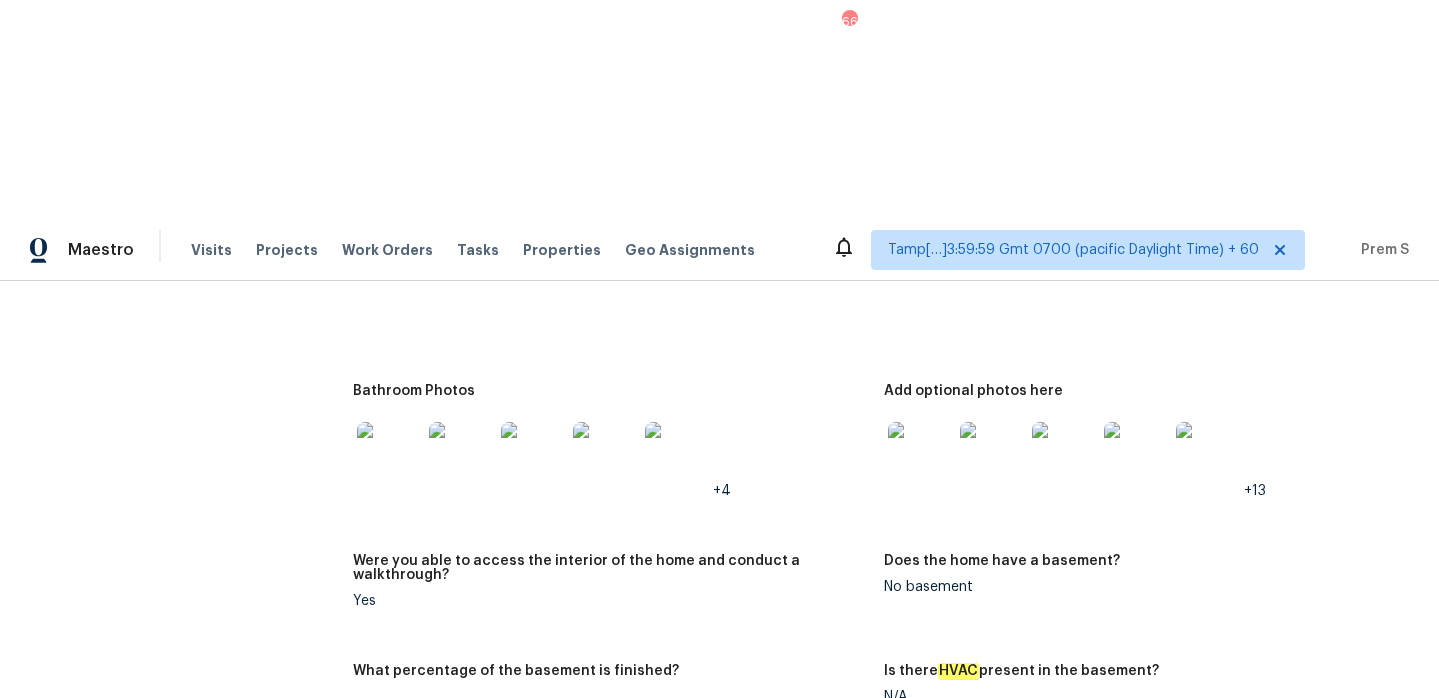 scroll, scrollTop: 2958, scrollLeft: 0, axis: vertical 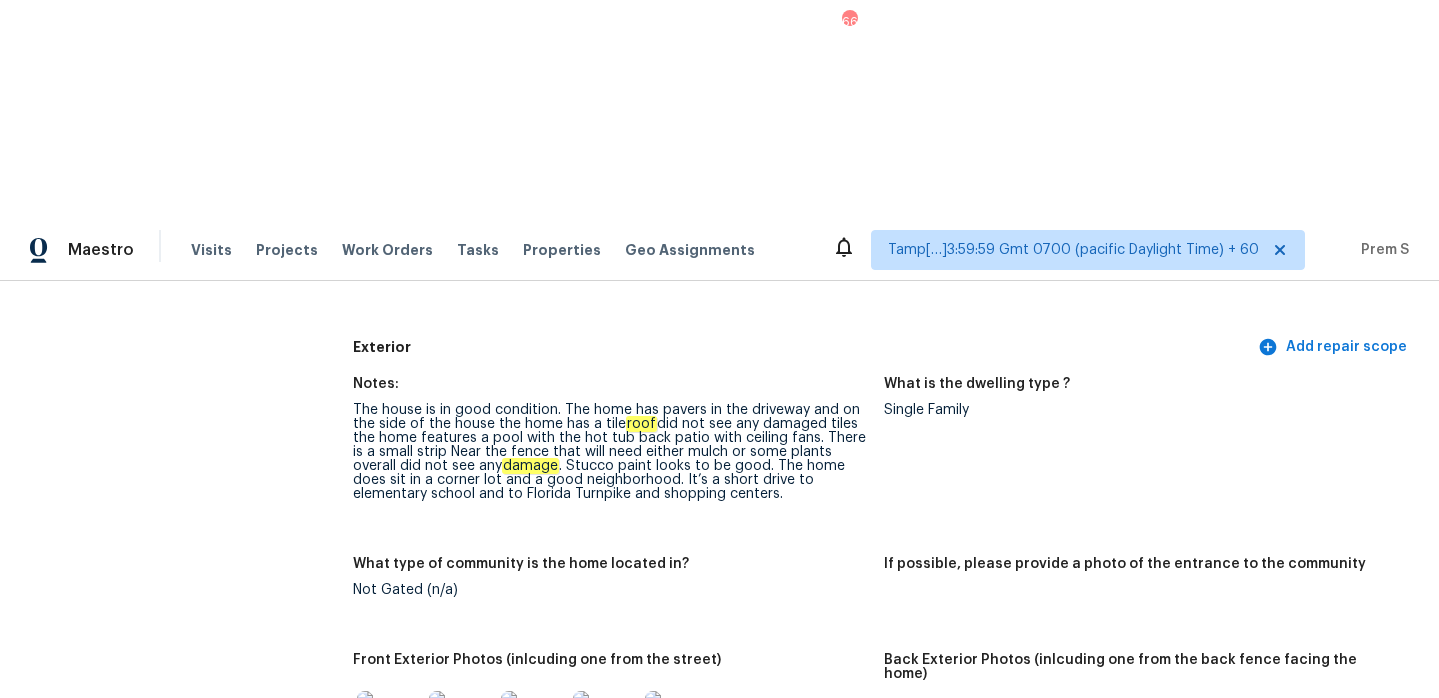 click at bounding box center (389, 723) 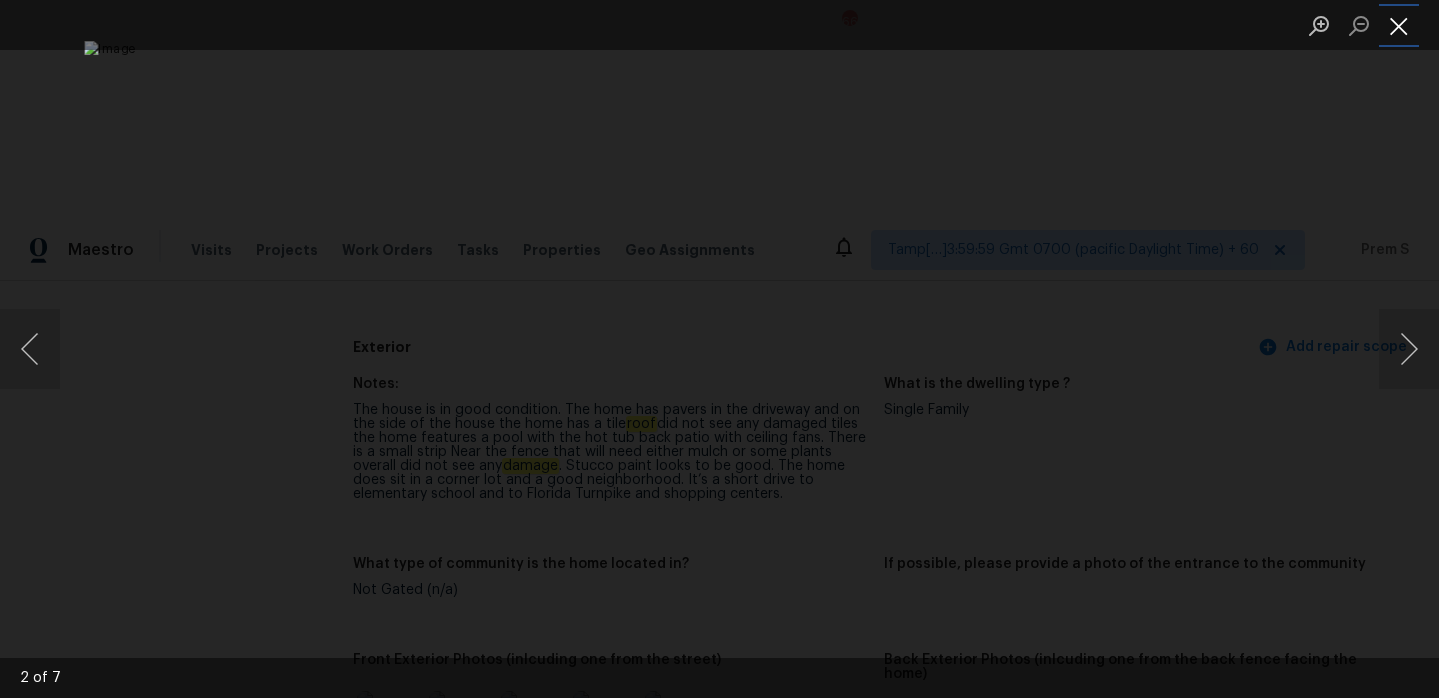 click at bounding box center [1399, 25] 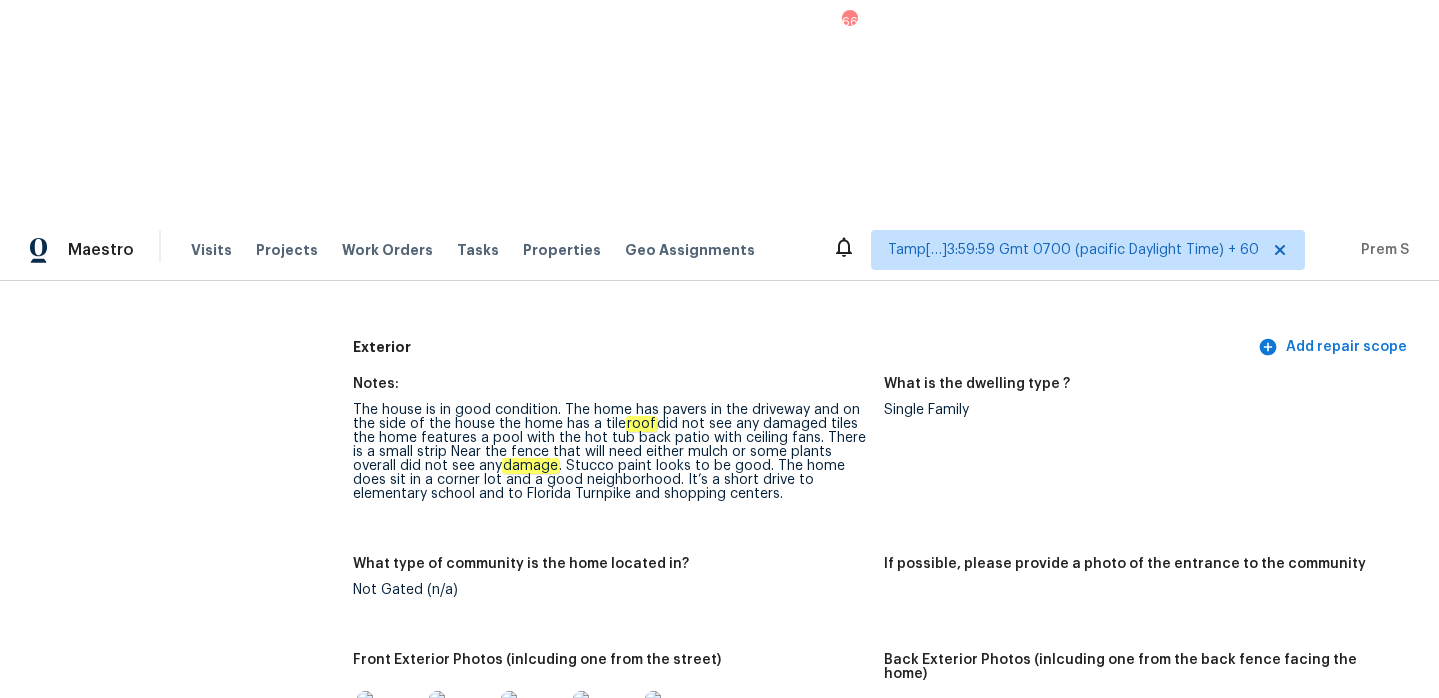 scroll, scrollTop: 0, scrollLeft: 0, axis: both 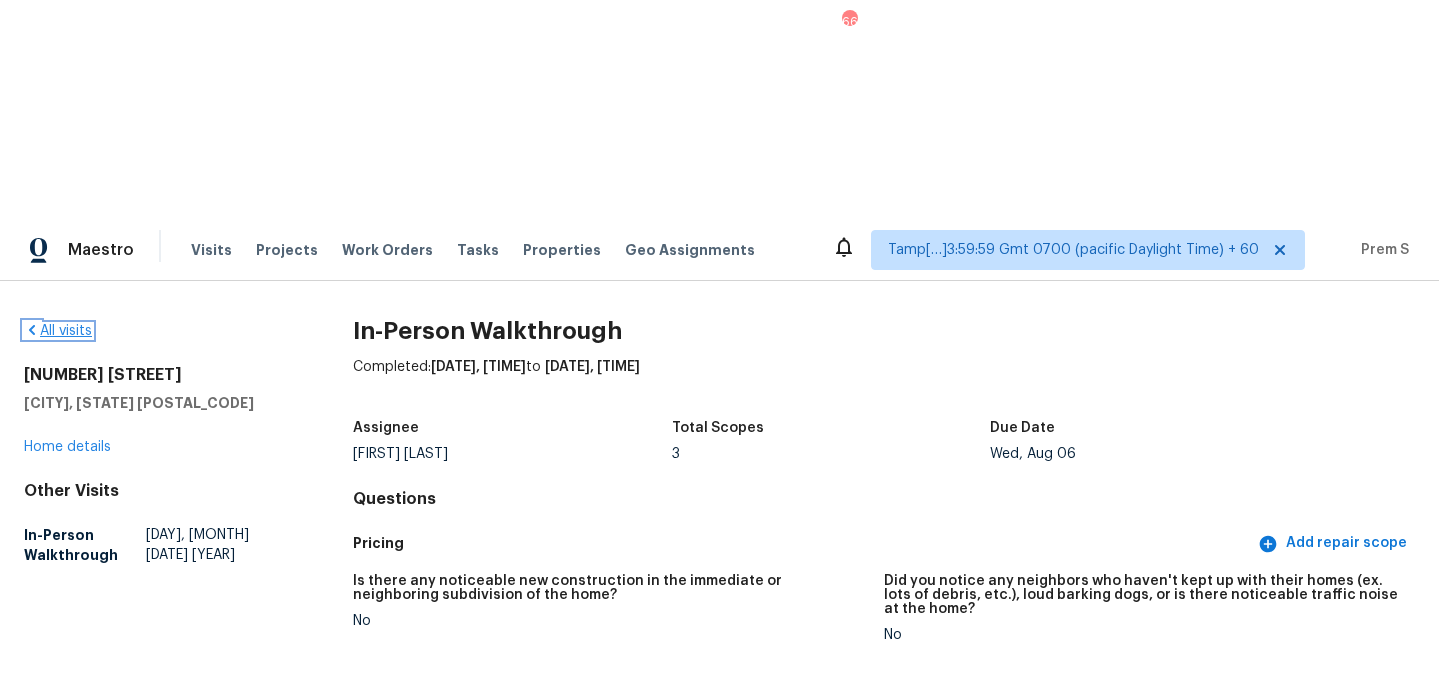 click on "All visits" at bounding box center [58, 331] 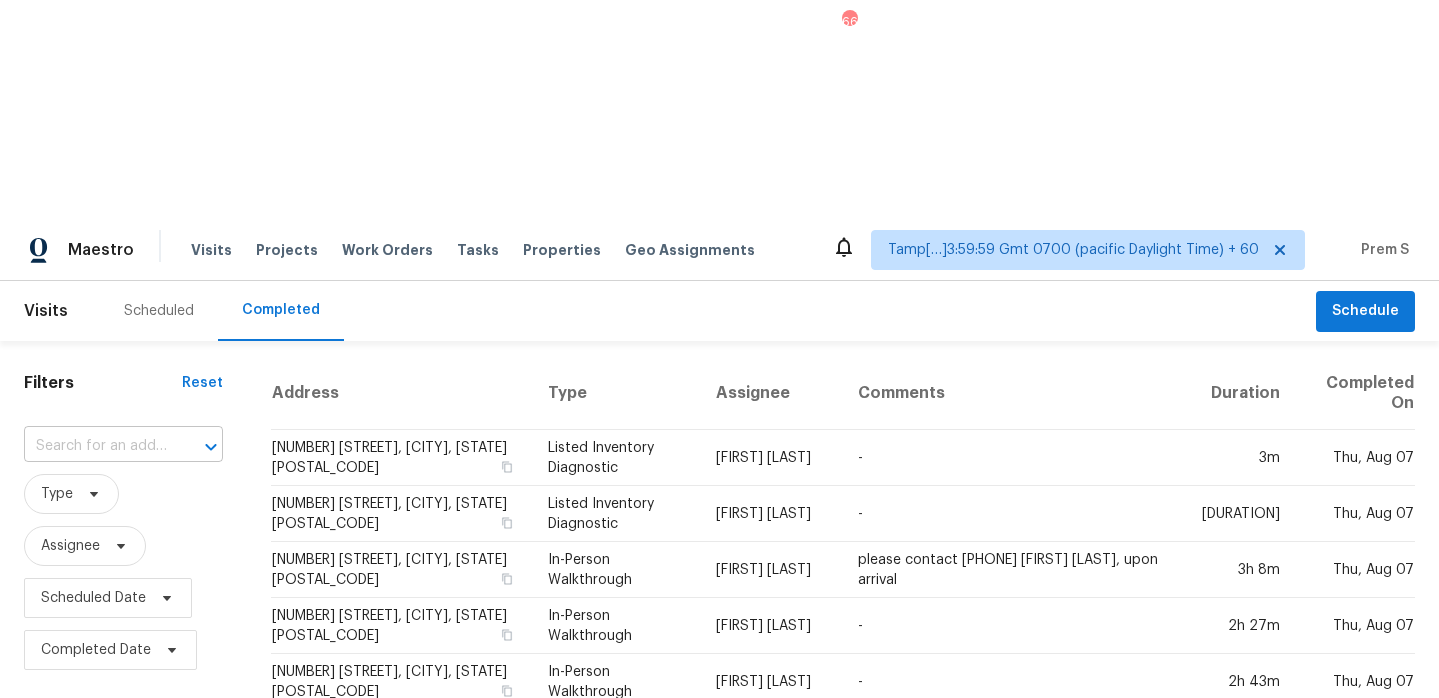 click at bounding box center [95, 446] 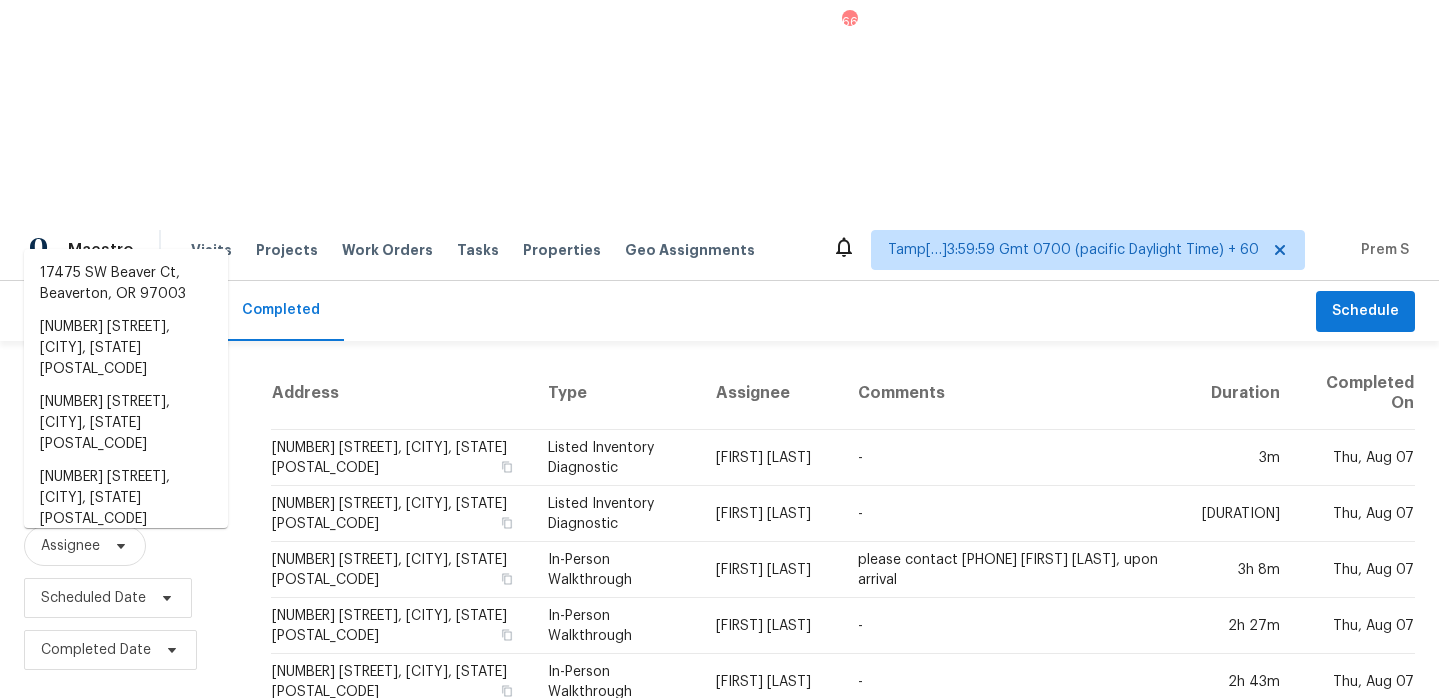 paste on "[NUMBER] [STREET] [CITY], [STATE], [POSTAL_CODE]" 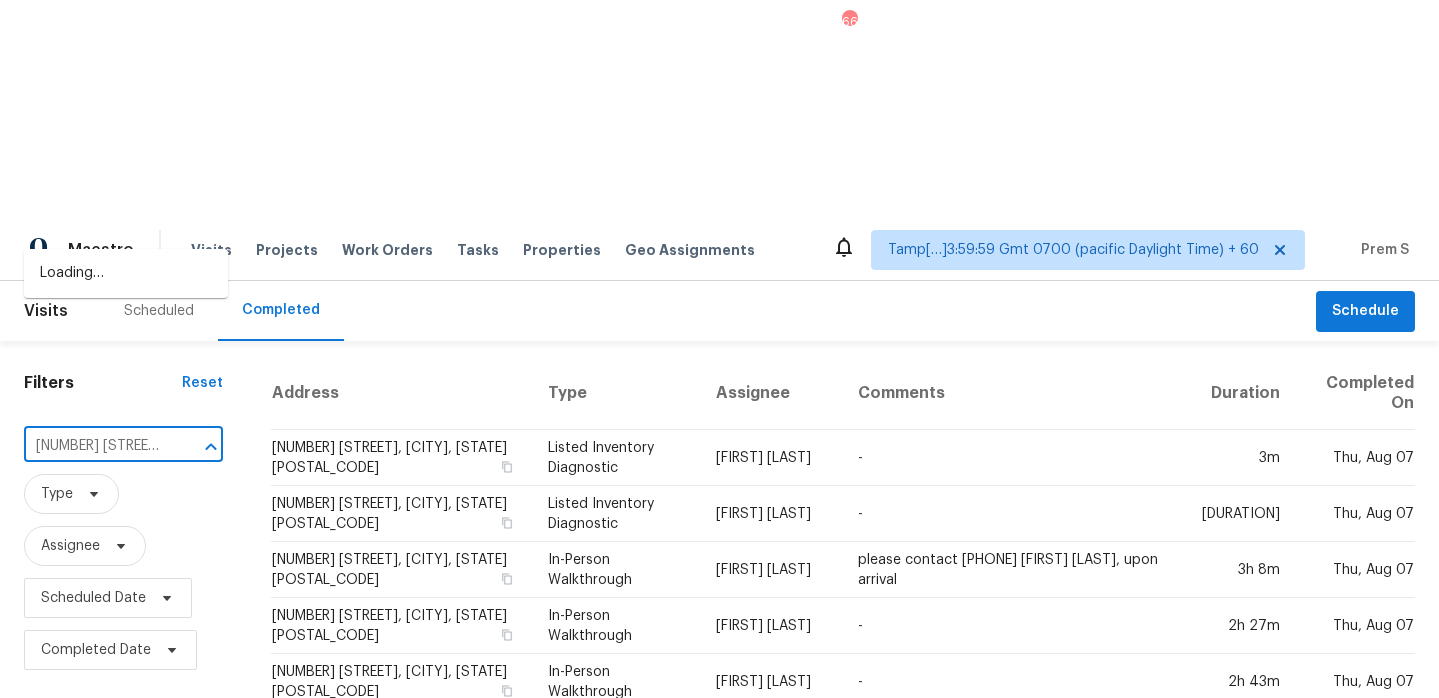 scroll, scrollTop: 0, scrollLeft: 154, axis: horizontal 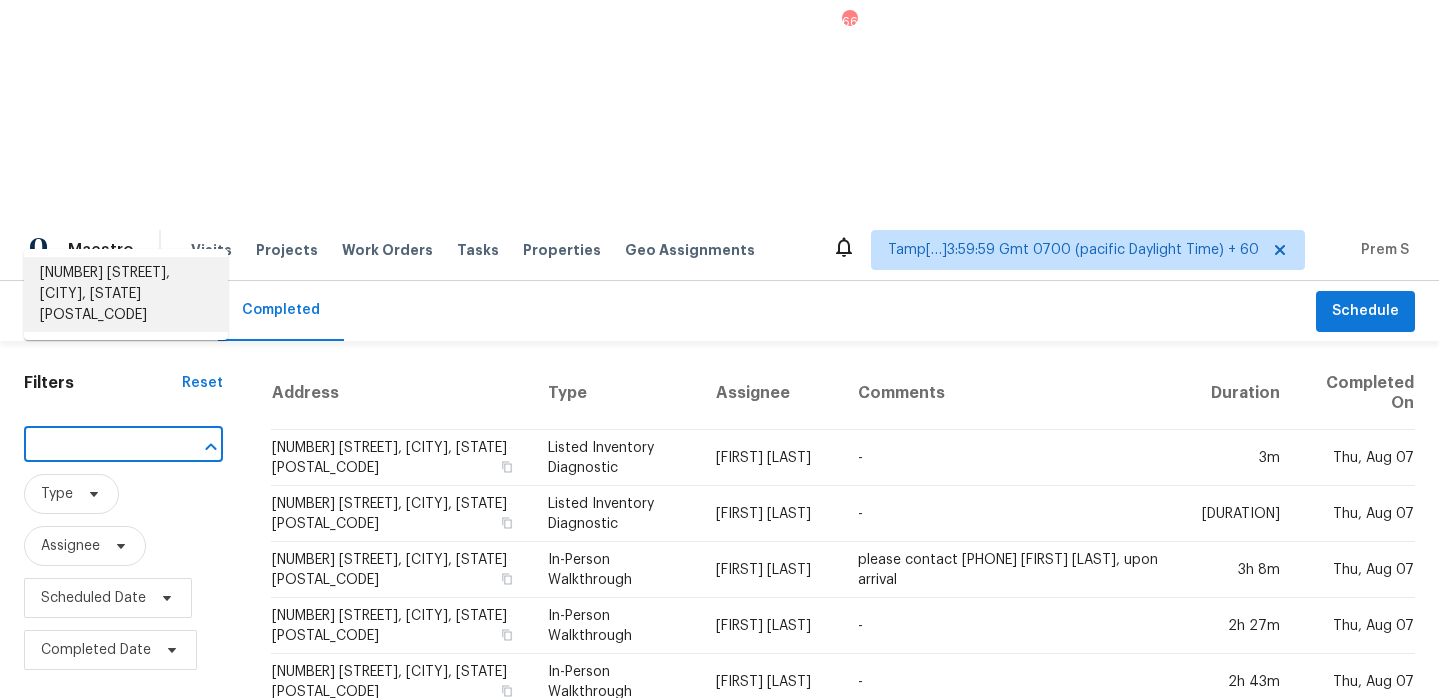 click on "[NUMBER] [STREET], [CITY], [STATE] [POSTAL_CODE]" at bounding box center [126, 294] 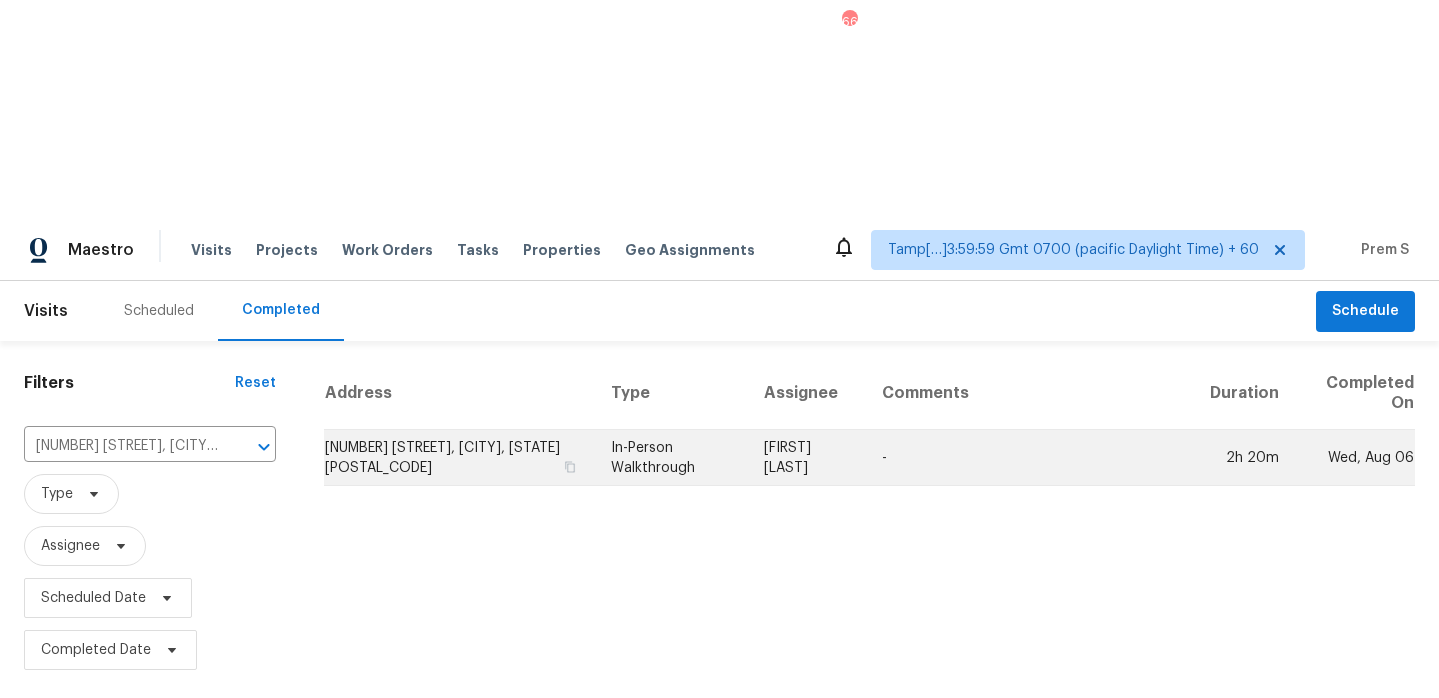 click on "[NUMBER] [STREET], [CITY], [STATE] [POSTAL_CODE]" at bounding box center (459, 458) 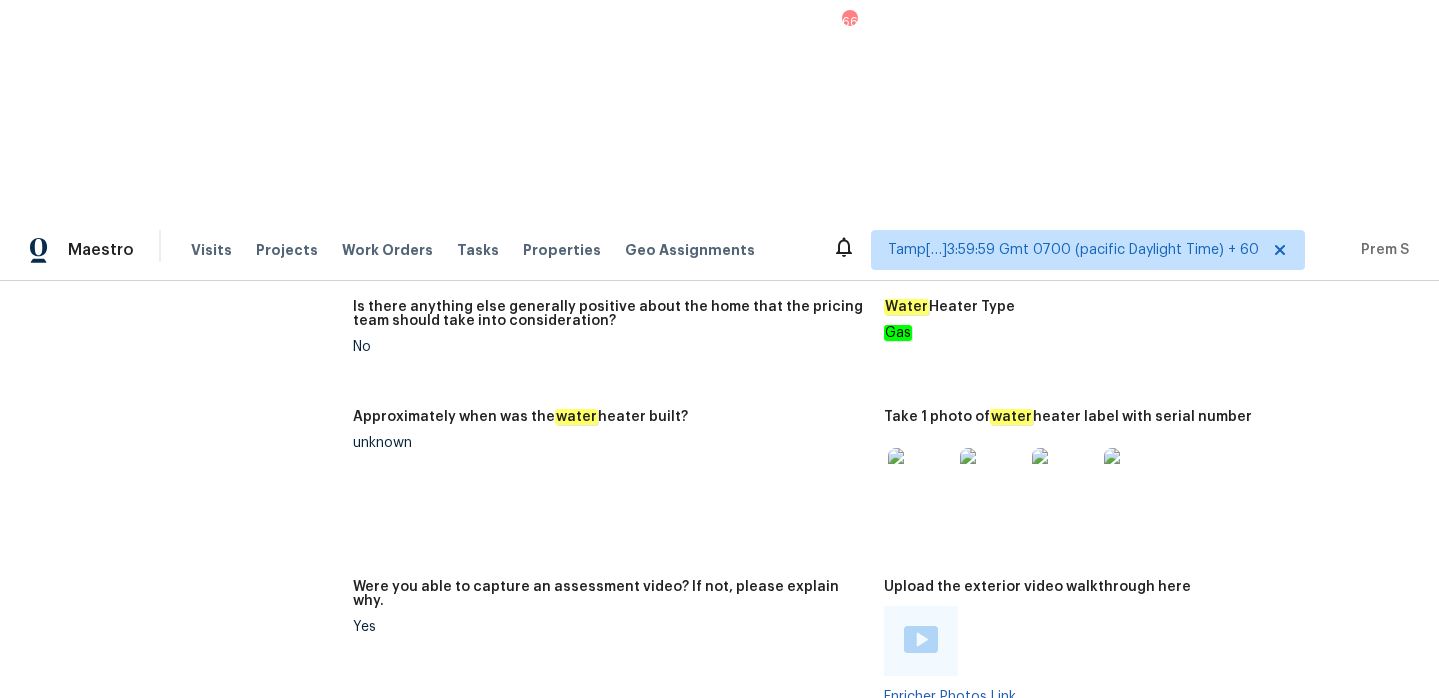 scroll, scrollTop: 4609, scrollLeft: 0, axis: vertical 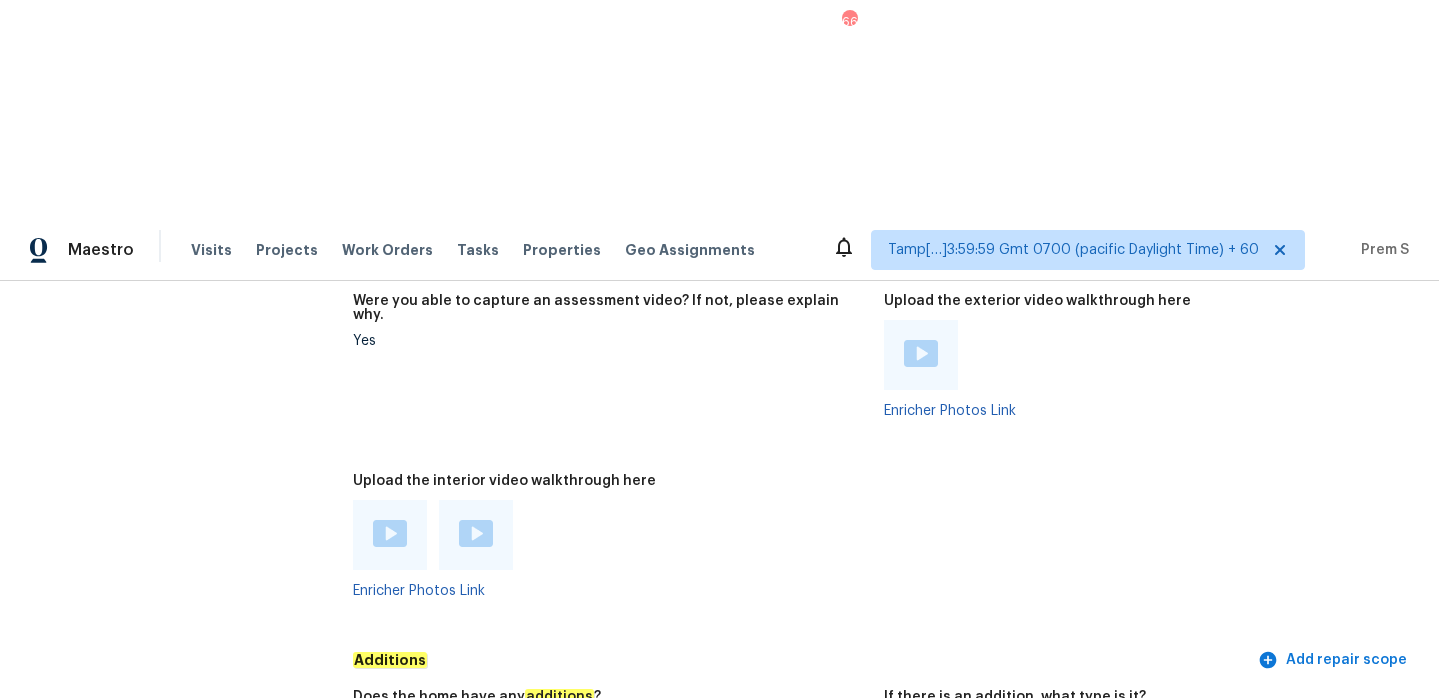 click at bounding box center [390, 533] 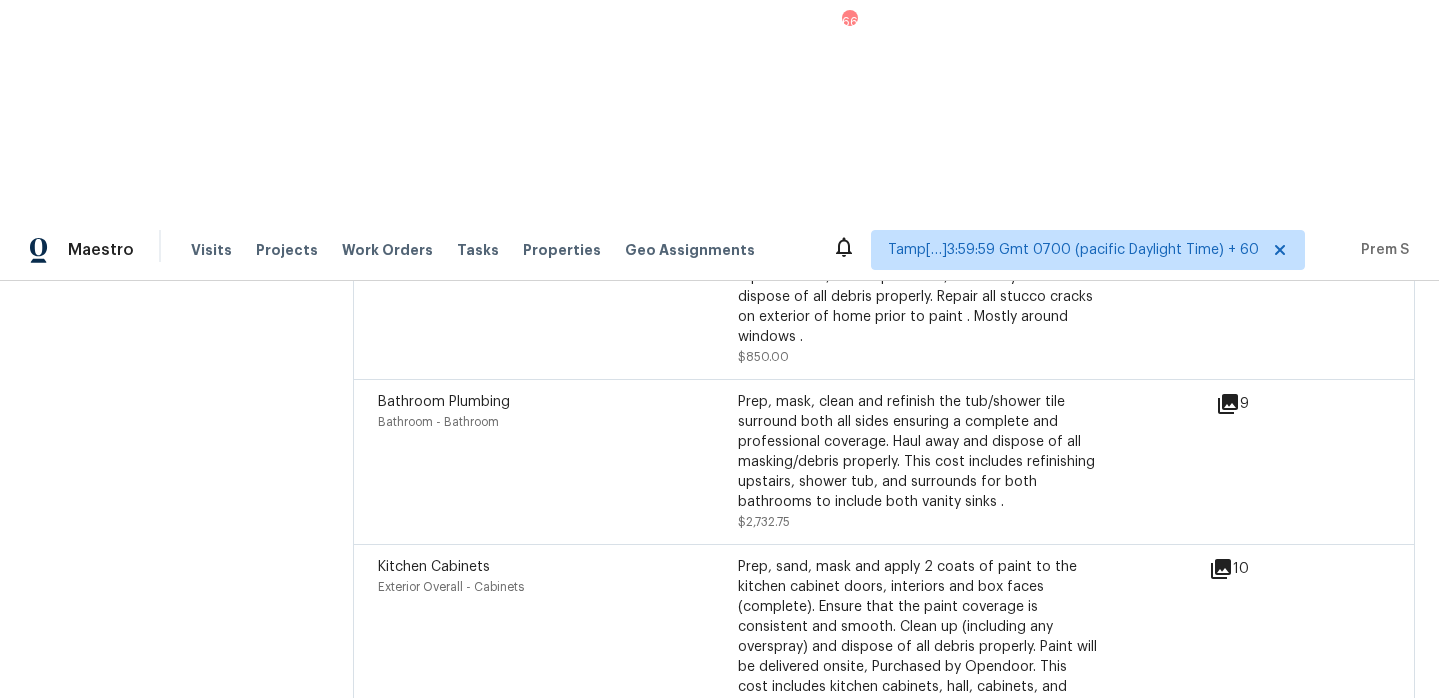 scroll, scrollTop: 6074, scrollLeft: 0, axis: vertical 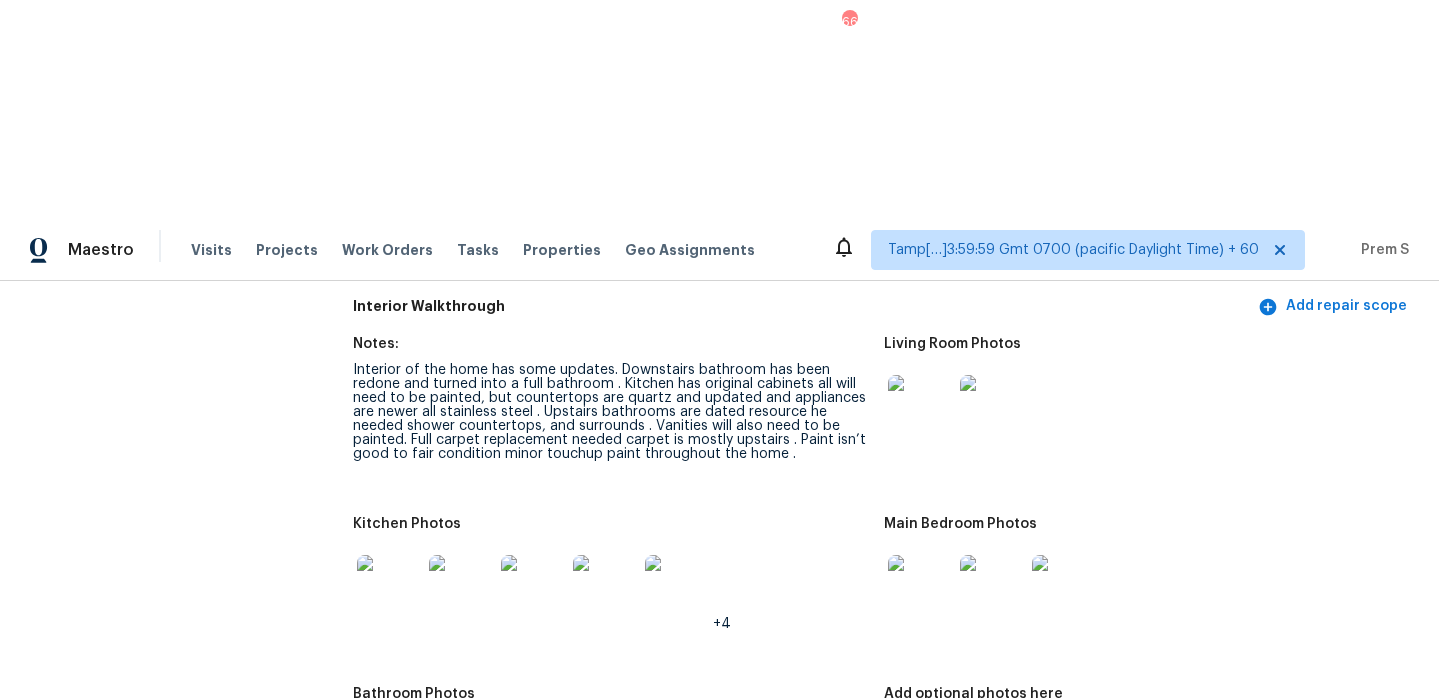 click at bounding box center [920, 757] 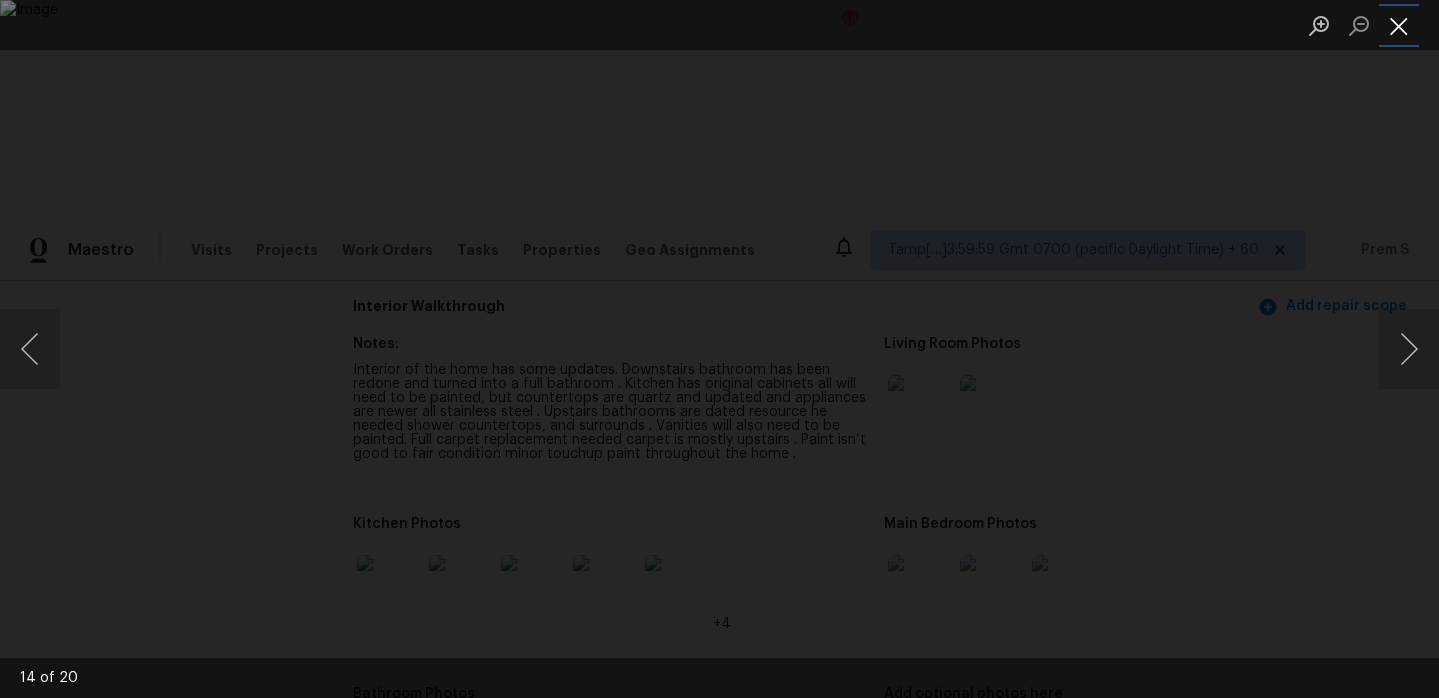 click at bounding box center (1399, 25) 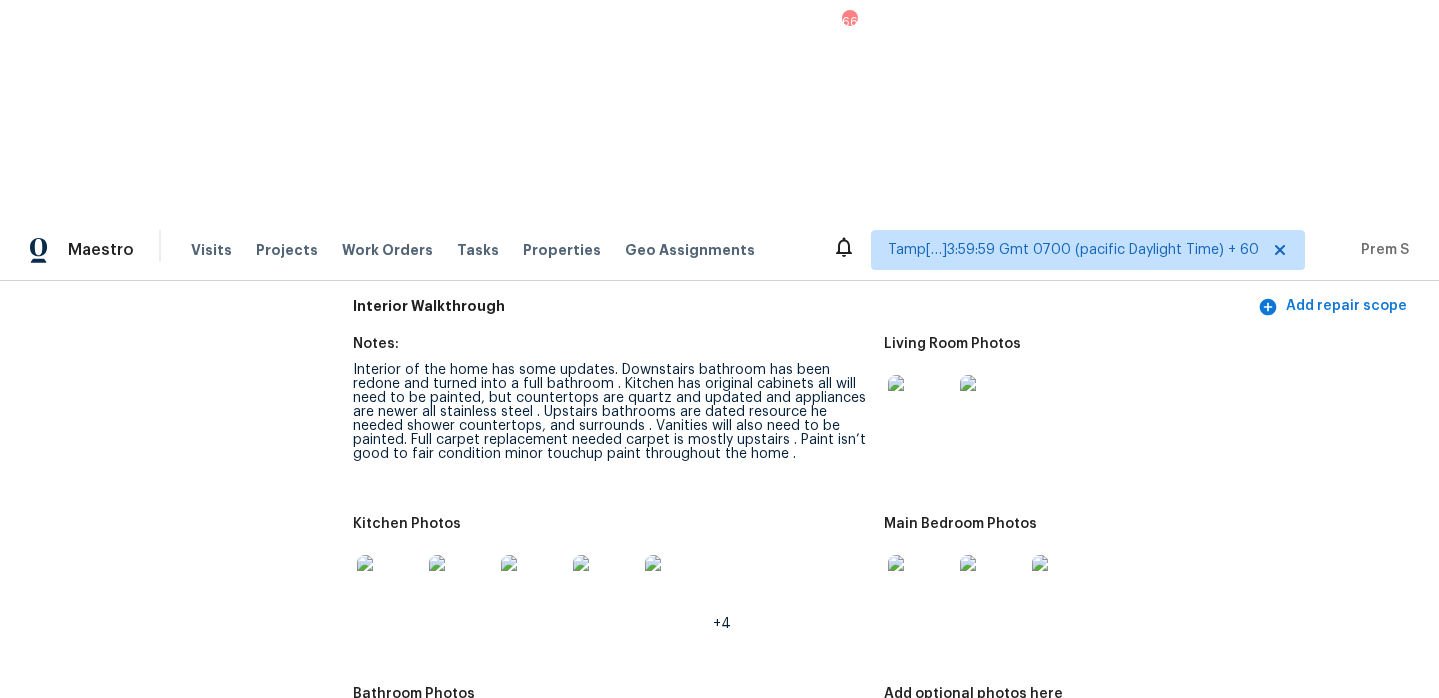 click at bounding box center (920, 587) 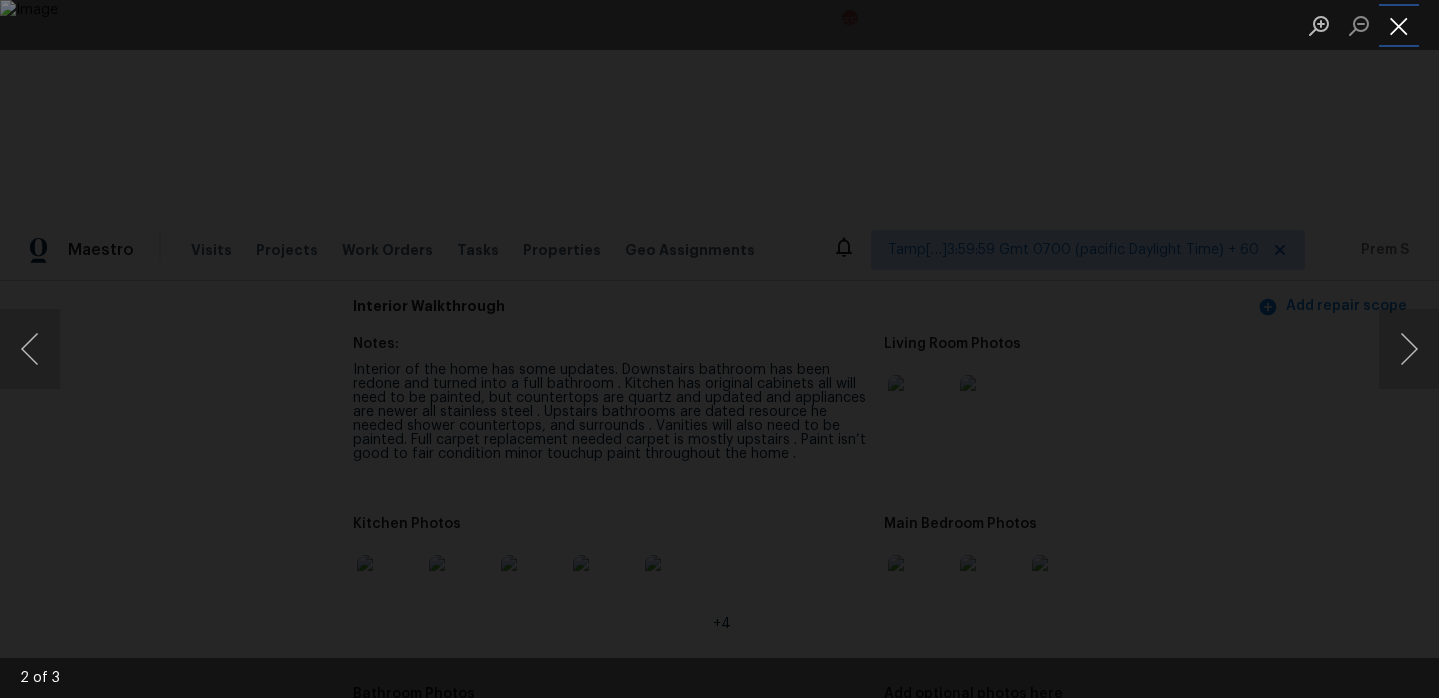 click at bounding box center (1399, 25) 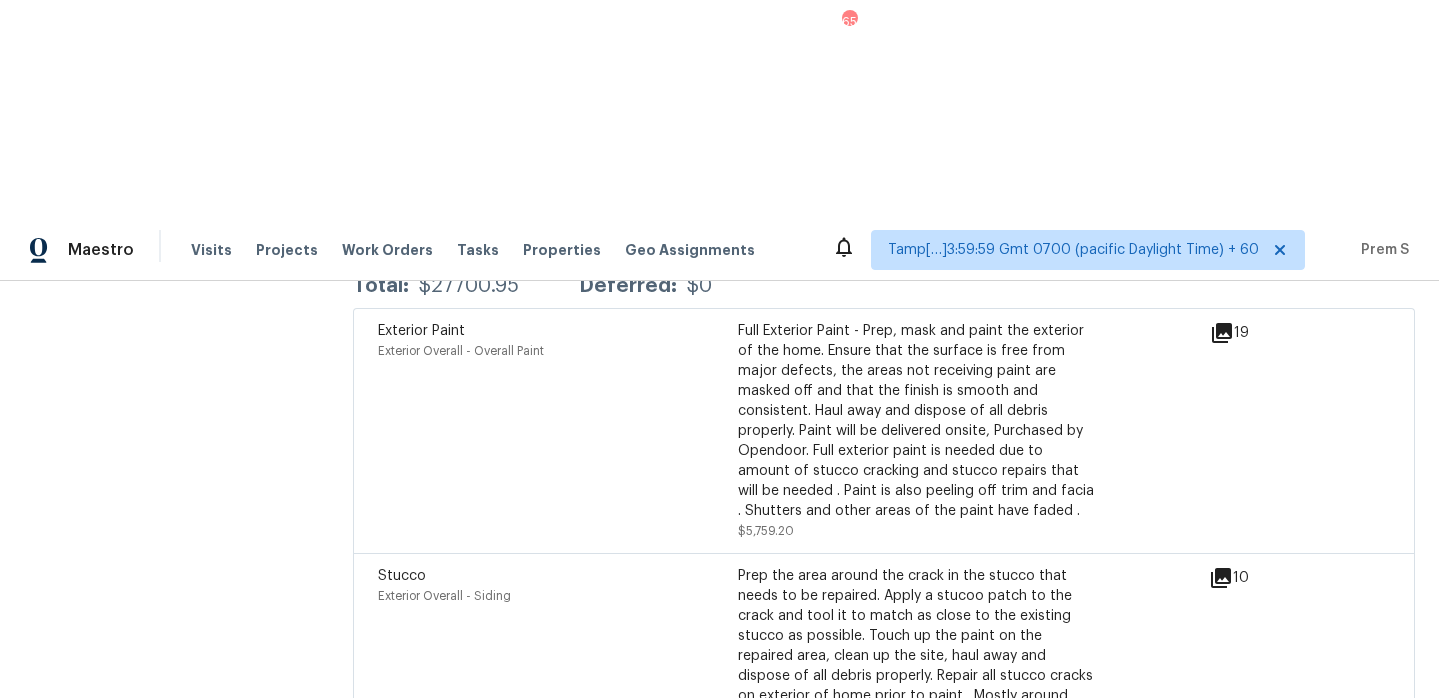 scroll, scrollTop: 6048, scrollLeft: 0, axis: vertical 